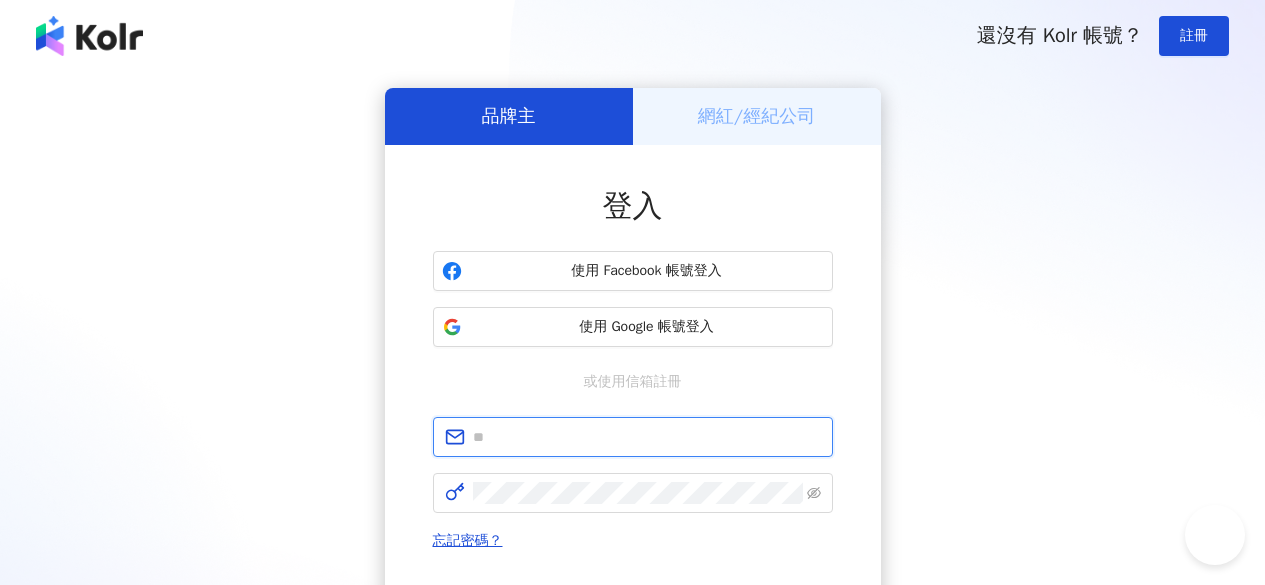 type on "**********" 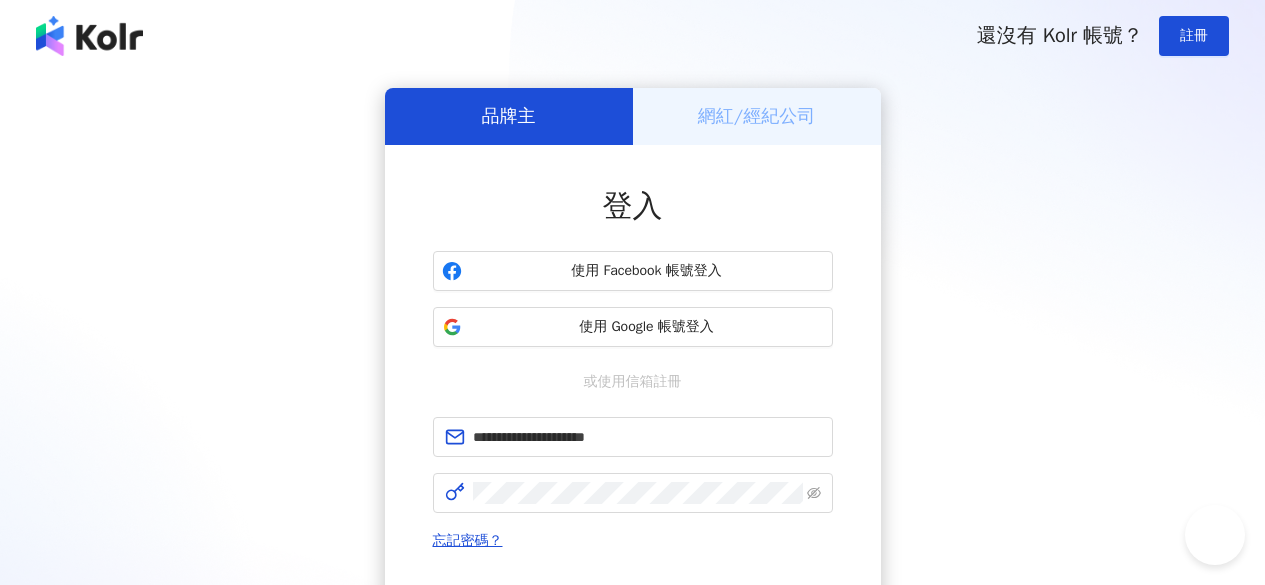 click on "使用 Google 帳號登入" at bounding box center [647, 327] 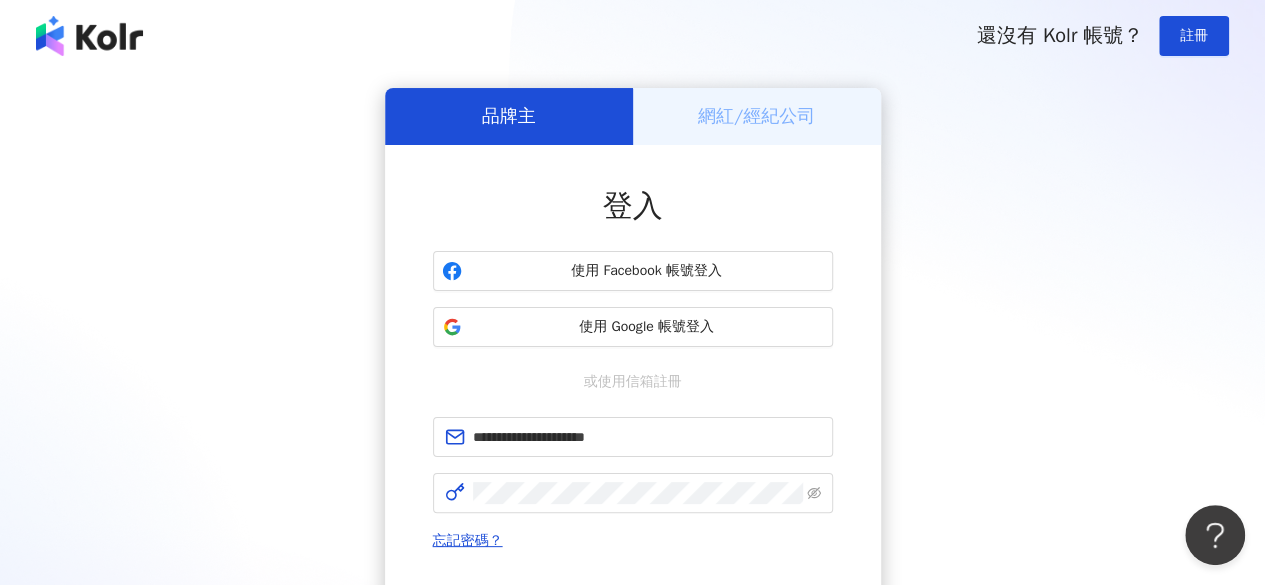 scroll, scrollTop: 0, scrollLeft: 0, axis: both 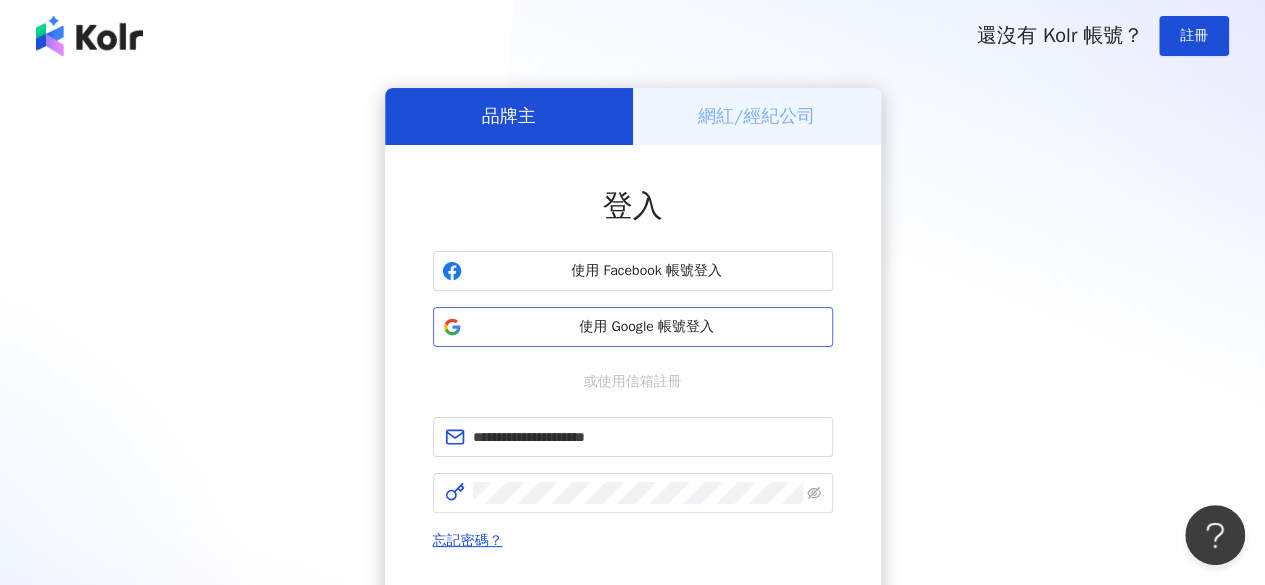 click on "使用 Google 帳號登入" at bounding box center (647, 327) 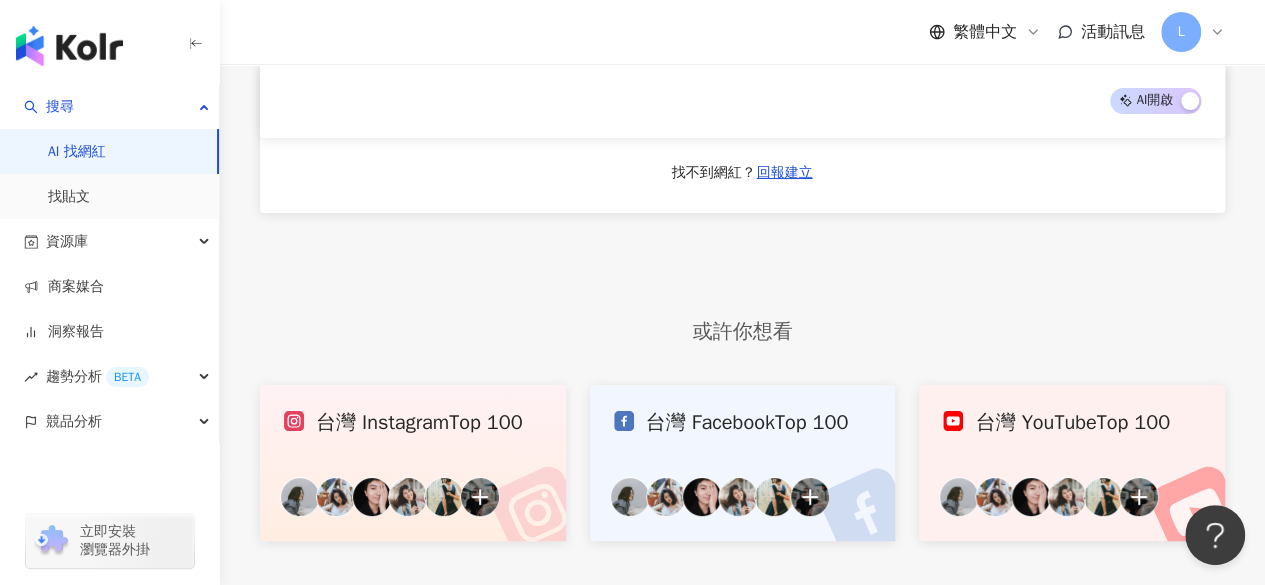 scroll, scrollTop: 3600, scrollLeft: 0, axis: vertical 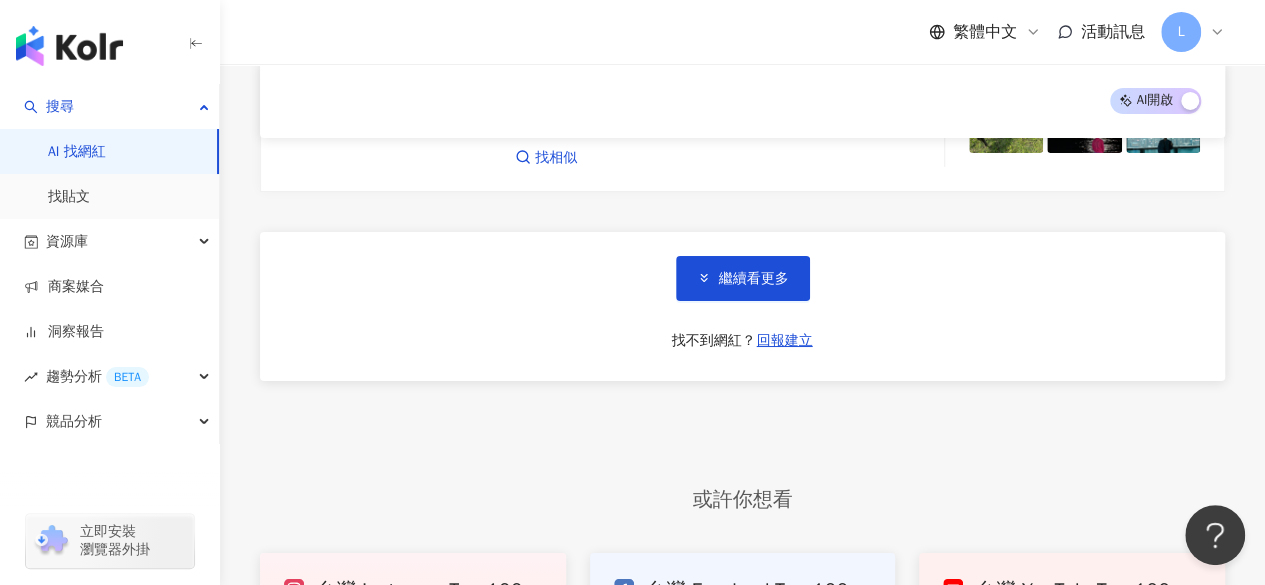 click on "繼續看更多 找不到網紅？ 回報建立" at bounding box center [742, 306] 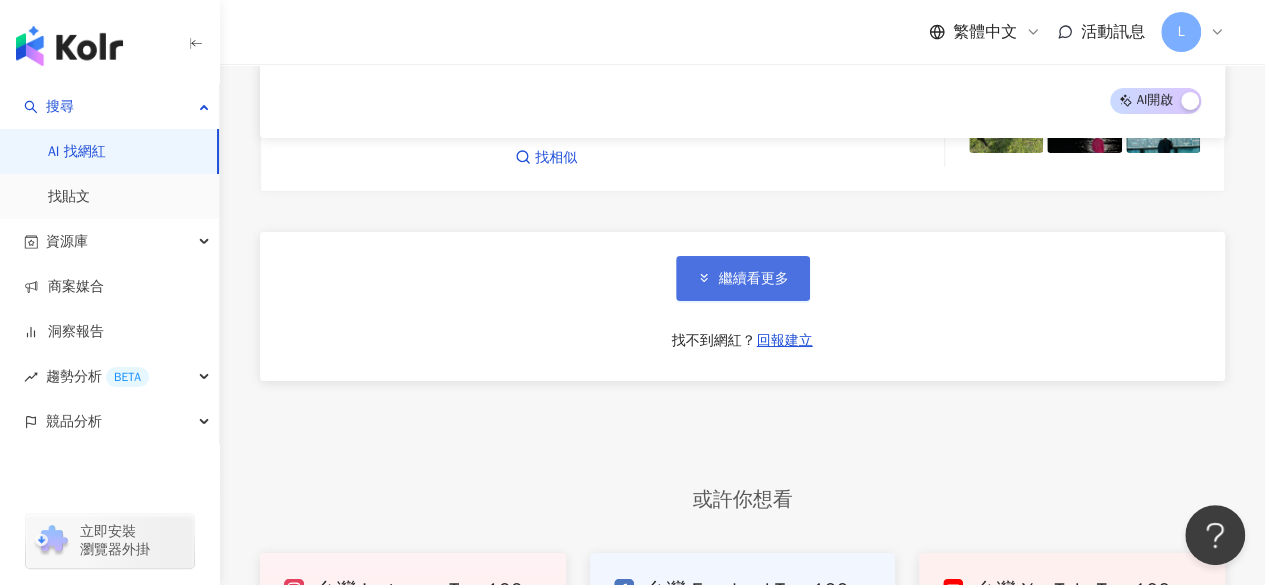 click on "繼續看更多" at bounding box center (754, 279) 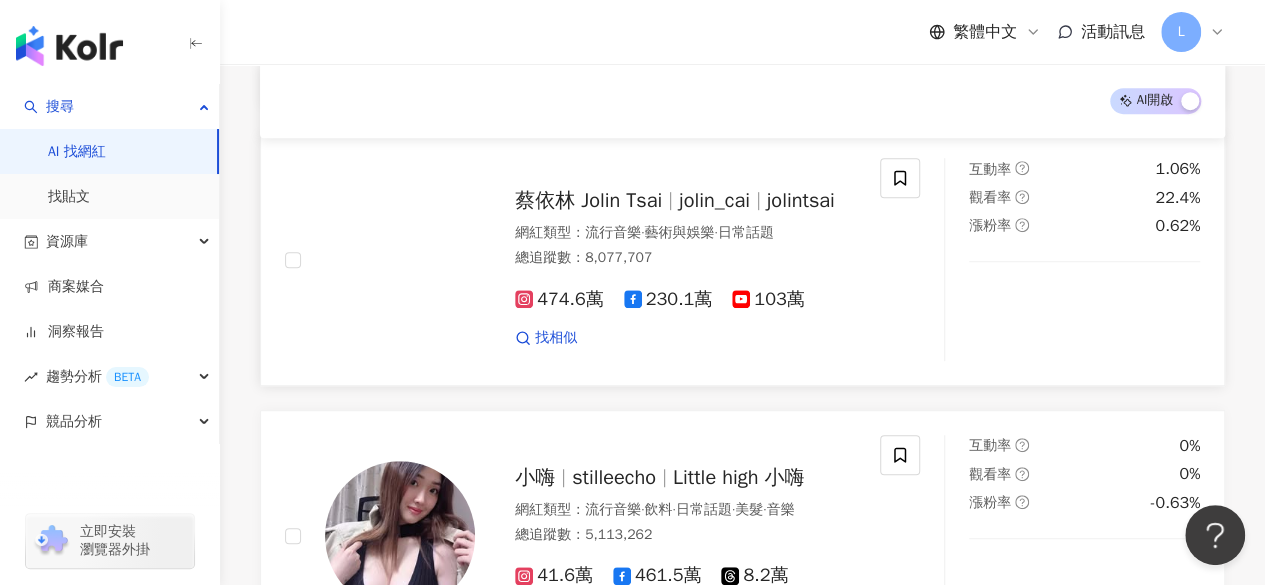 scroll, scrollTop: 4200, scrollLeft: 0, axis: vertical 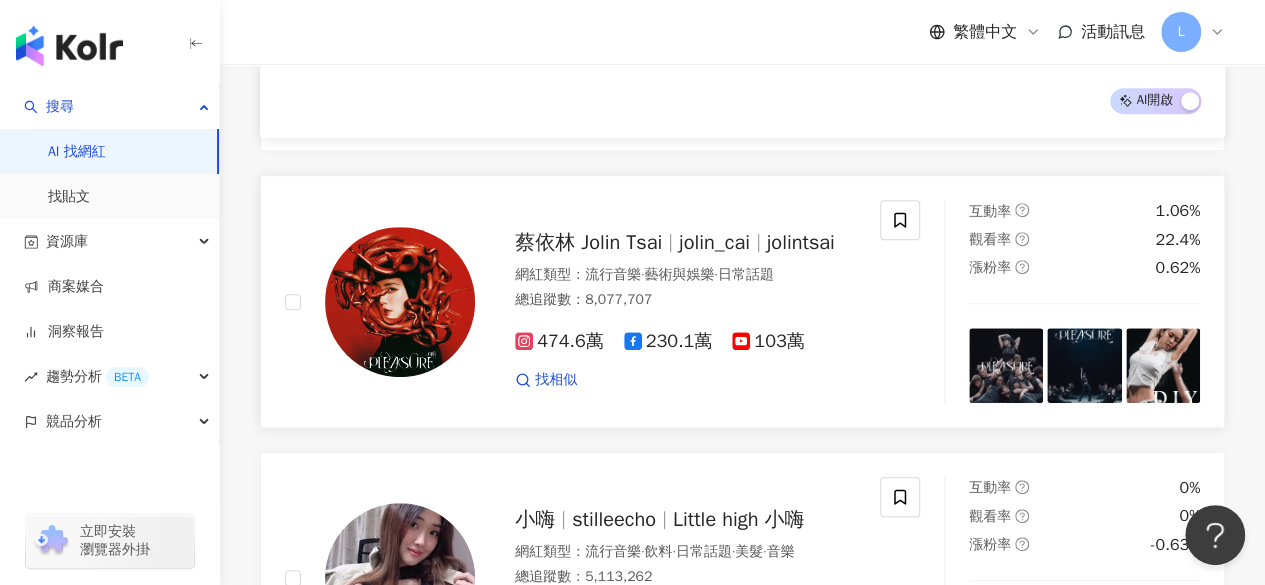 click on "蔡依林 Jolin Tsai" at bounding box center [588, 242] 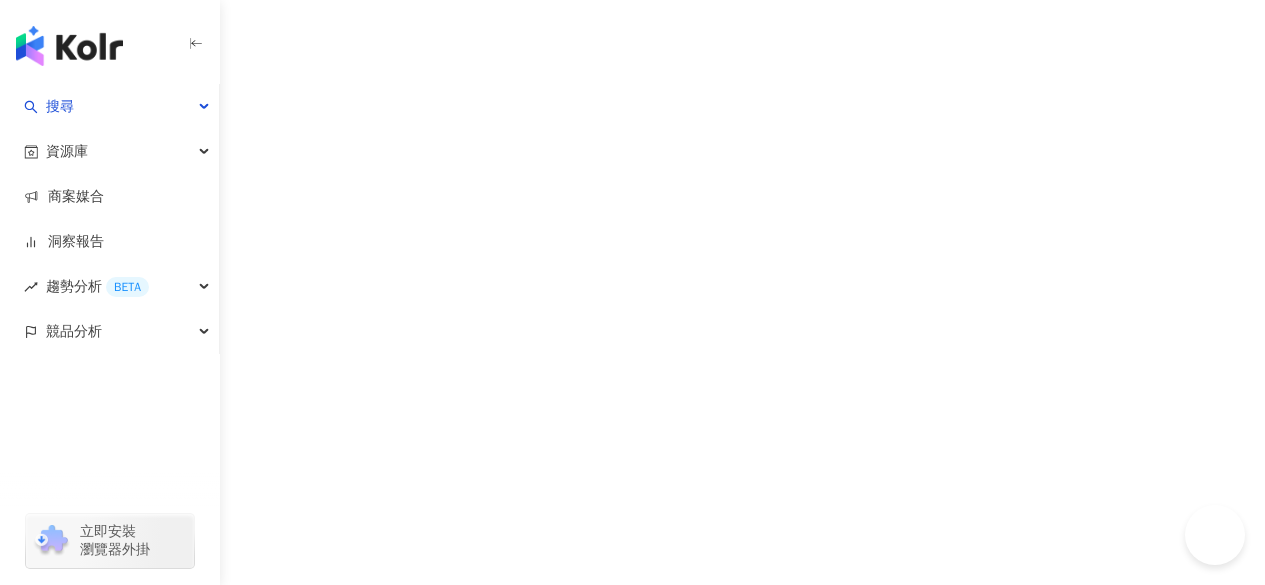 scroll, scrollTop: 0, scrollLeft: 0, axis: both 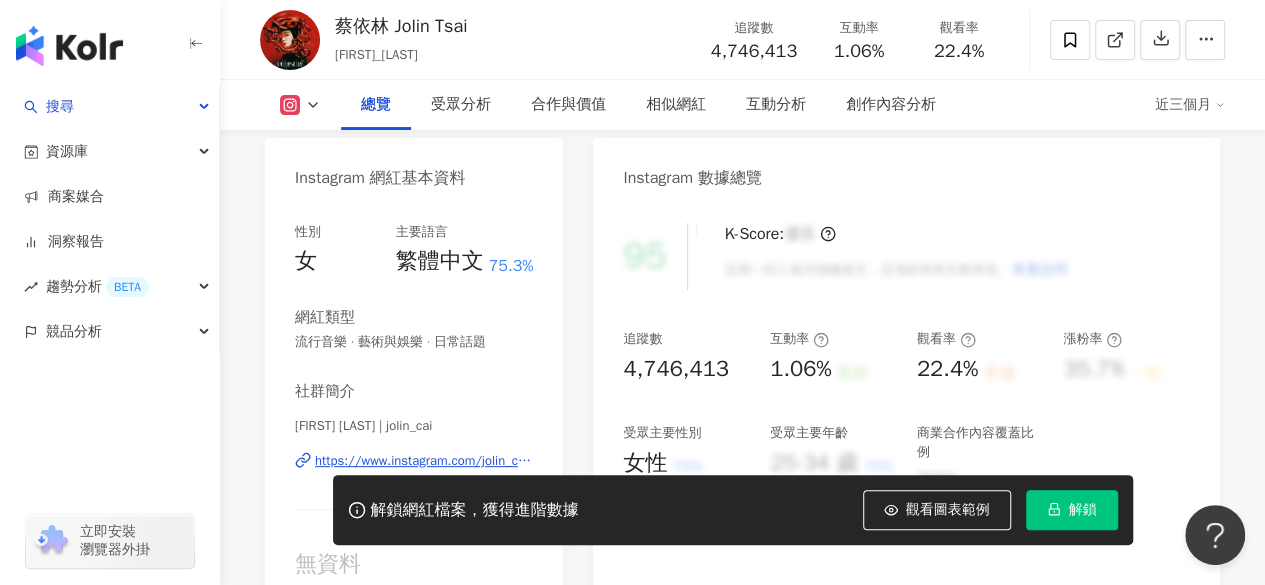 click on "創作內容分析" at bounding box center [891, 105] 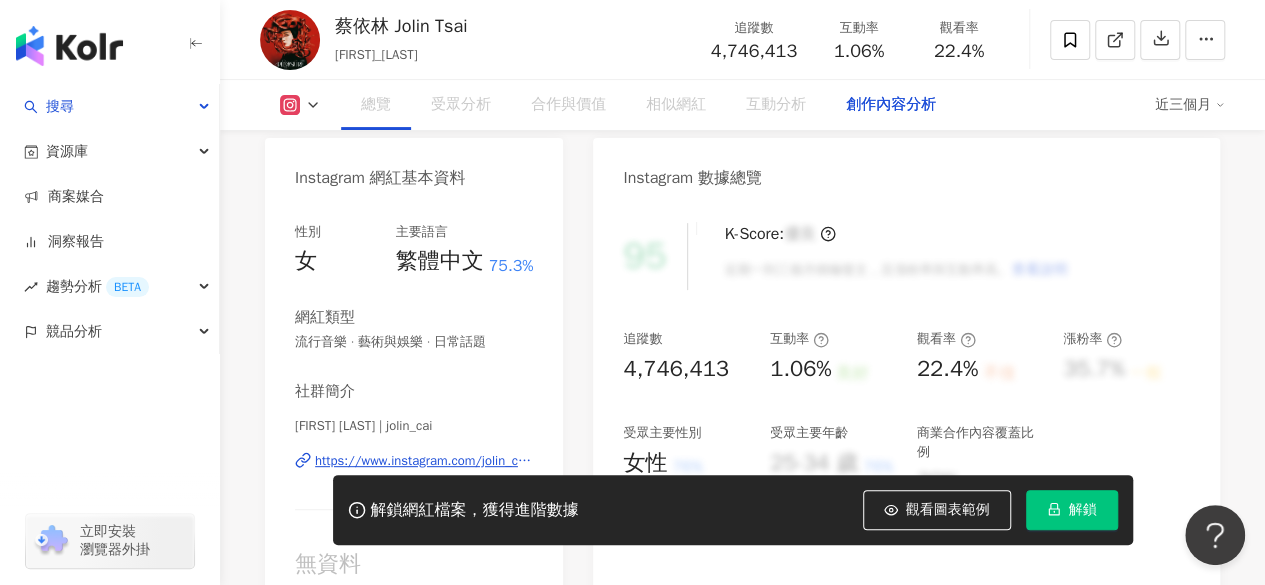 click on "創作內容分析 Instagram Hashtag 分析 #好喝 #愛上 #清楚 #誠實 #品質 #美味 #組 #享受 #香氣 #咖啡豆 #濃郁 #興奮 #早安 #品味 #體驗 #口感 #折扣 #咖啡 #推薦 #自家 #優惠 #咖啡愛好者 #早晨 #精美 #熱愛 #清晨 #無限可能性 #提神 #藝術 #開始 #心情愉悅 #每天 #品質 #分享 No. Hashtag 使用次數 互動率 # 1 #好喝 135 135% # 2 #愛上 64 64% # 3 #清楚 45 45% # 4 #誠實 42 42% # 5 #品質 25 25% 創作內容 Instagram 進階篩選 啟動 關閉 AI 篩選商業合作內容 排序：發布時間 共 86 筆 ，   條件： 商業合作 預估觸及數：36.7萬 2025/7/8 夏日限定二
#2025新專輯Pleasure 2.5萬 262 50.3萬 藝術與娛樂 流行音樂 商業合作 預估觸及數：27.9萬 2025/7/8 夏日限定
#2025新專輯Pleasure 1.9萬 274 37.9萬 藝術與娛樂 流行音樂 預估觸及數：66.5萬 2025/7/5 3.8萬 723 92萬 藝術與娛樂 預估觸及數：118.5萬 2025/7/4 5.5萬 415 164.8萬 藝術與娛樂 流行音樂" at bounding box center [742, 6065] 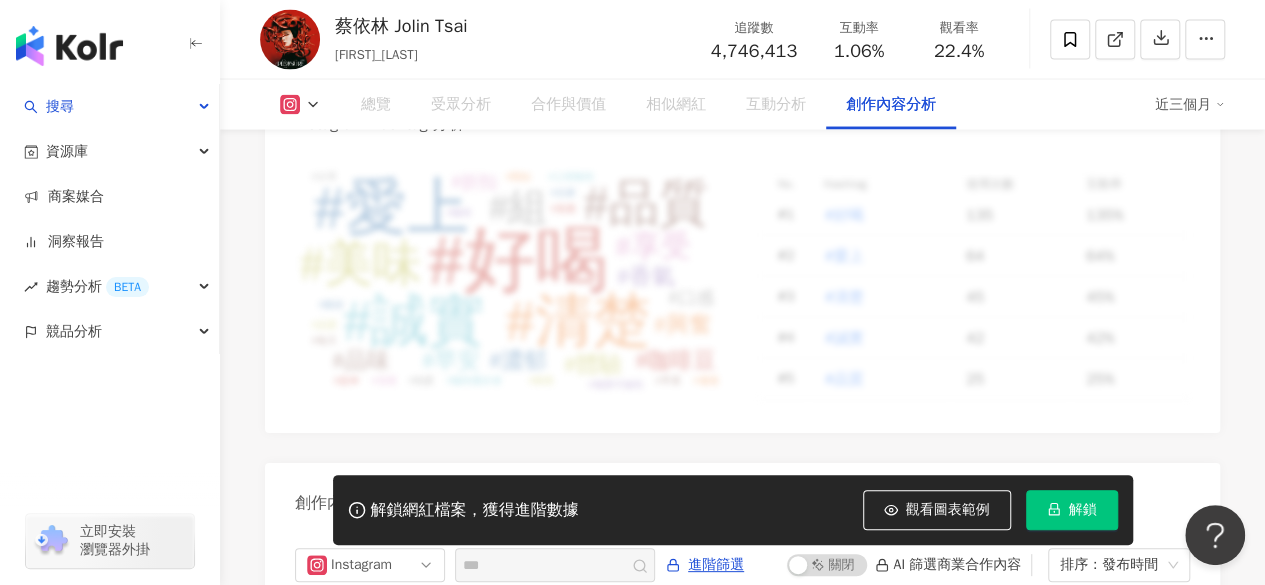 scroll, scrollTop: 5720, scrollLeft: 0, axis: vertical 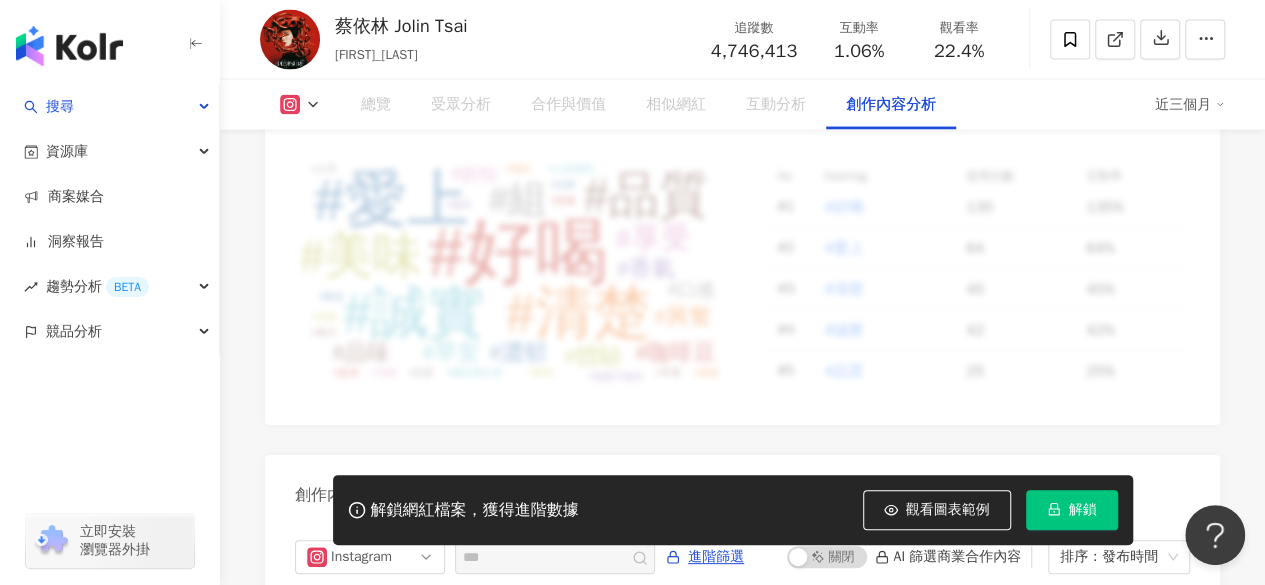 click on "No. Hashtag 使用次數 互動率 # 1 #好喝 135 135% # 2 #愛上 64 64% # 3 #清楚 45 45% # 4 #誠實 42 42% # 5 #品質 25 25%" at bounding box center [974, 278] 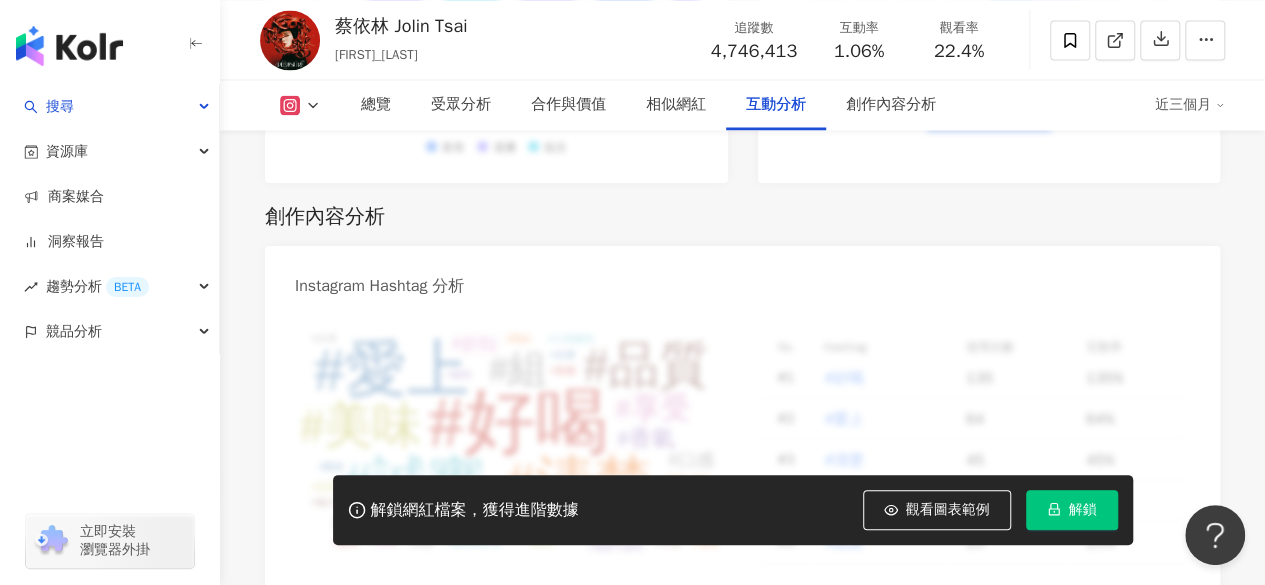 scroll, scrollTop: 5520, scrollLeft: 0, axis: vertical 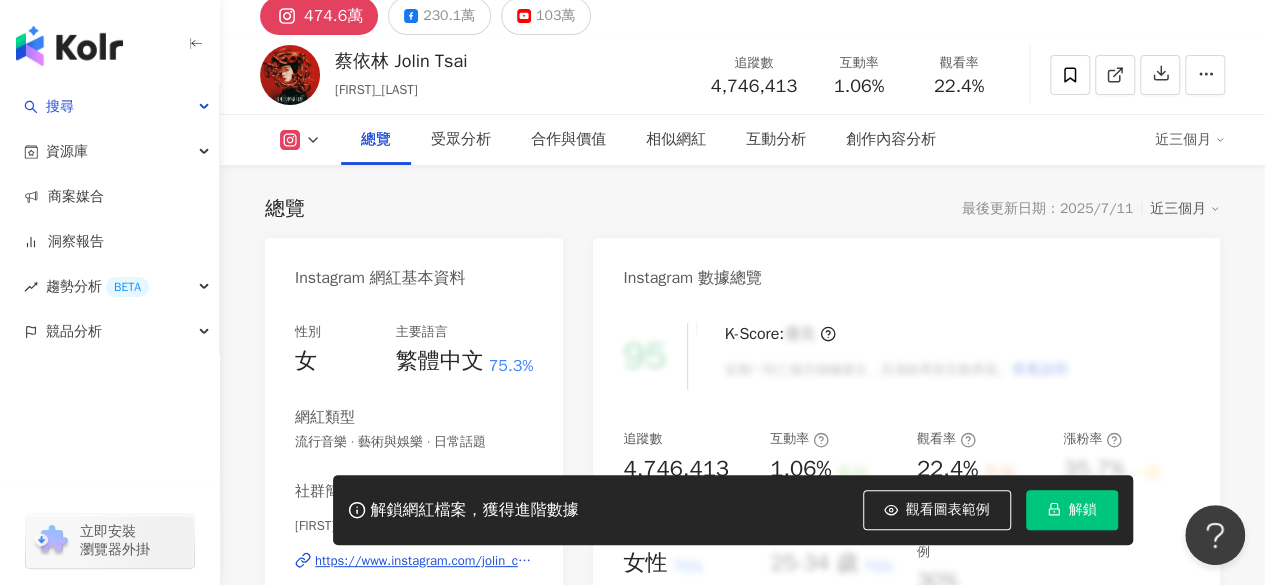 click at bounding box center (69, 46) 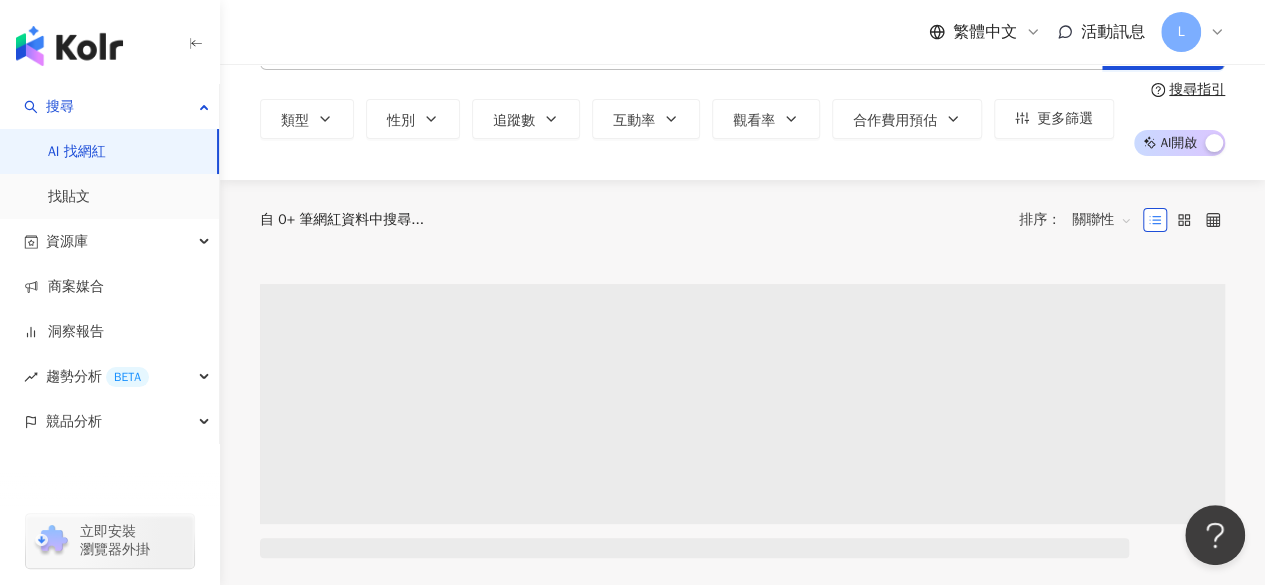 scroll, scrollTop: 0, scrollLeft: 0, axis: both 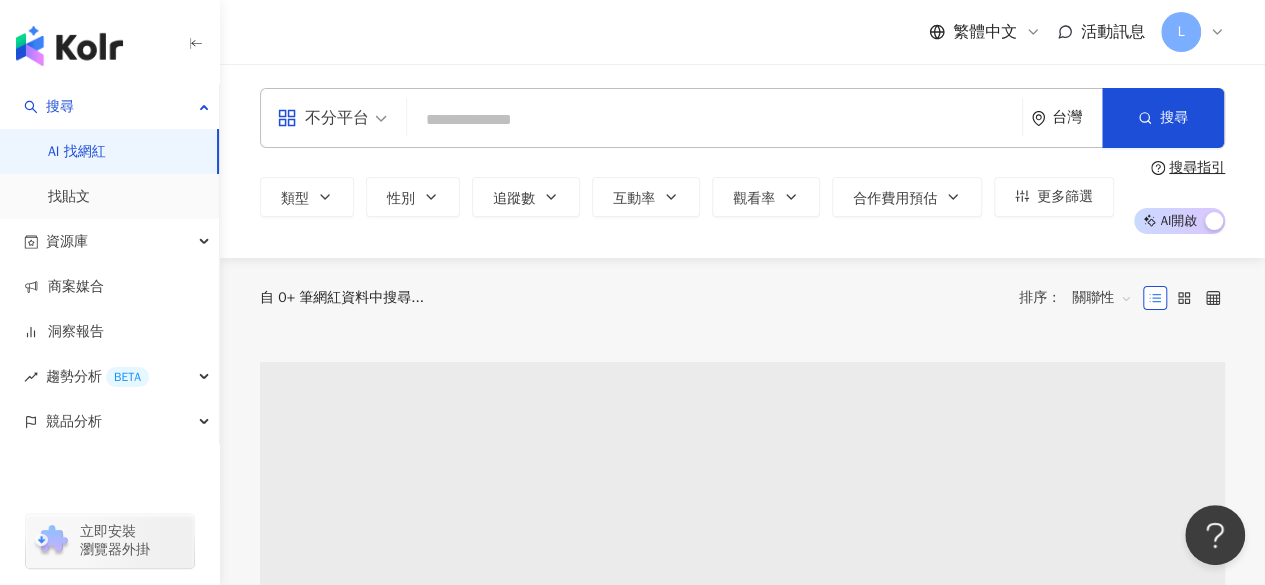 click on "L" at bounding box center (1181, 32) 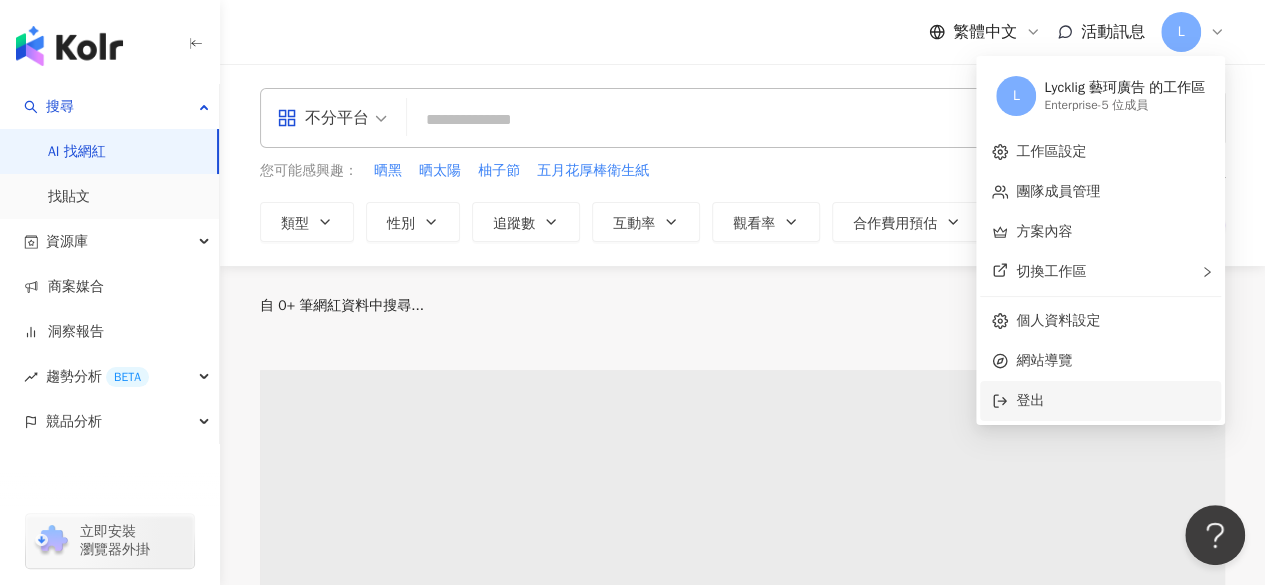 click on "登出" at bounding box center (1112, 401) 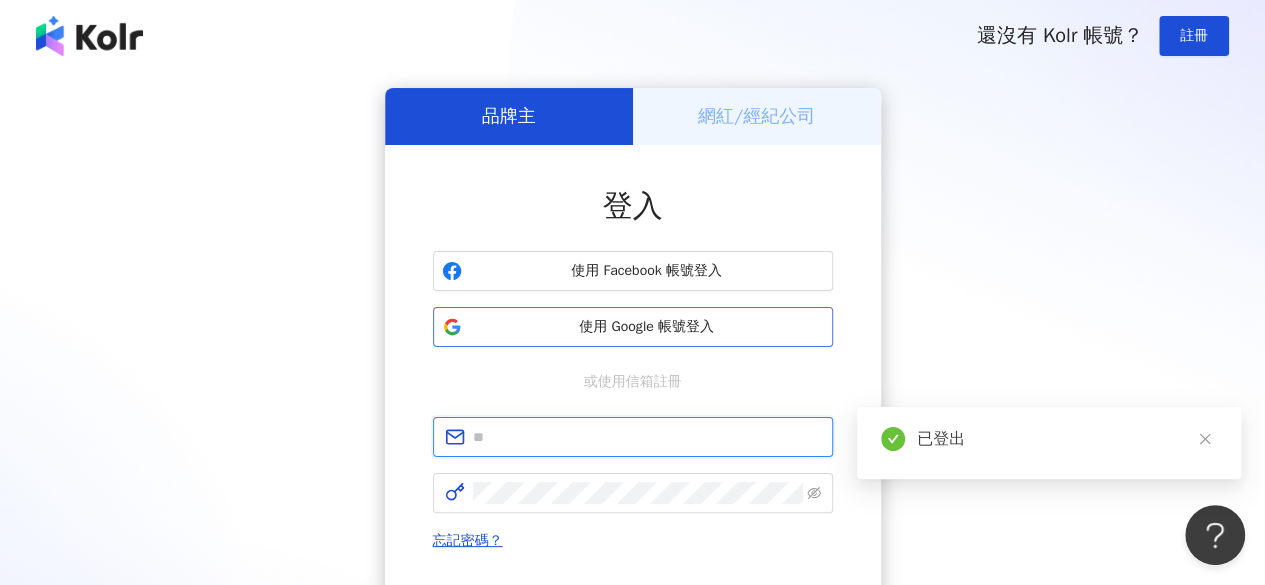 type on "**********" 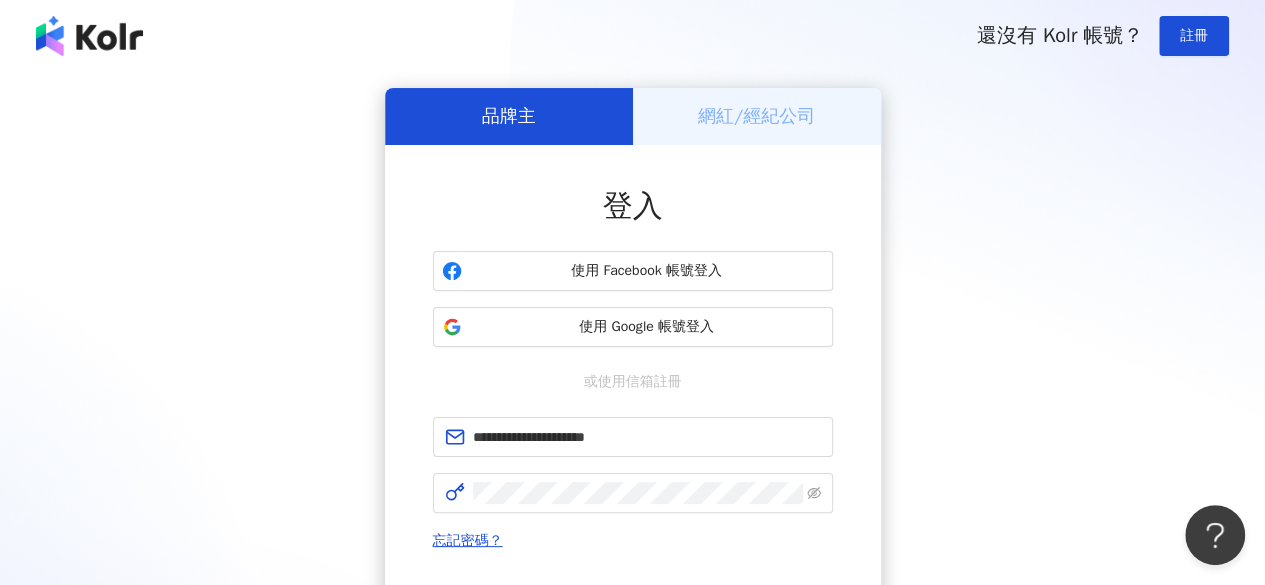click on "還沒有 Kolr 帳號？ 註冊" at bounding box center [632, 36] 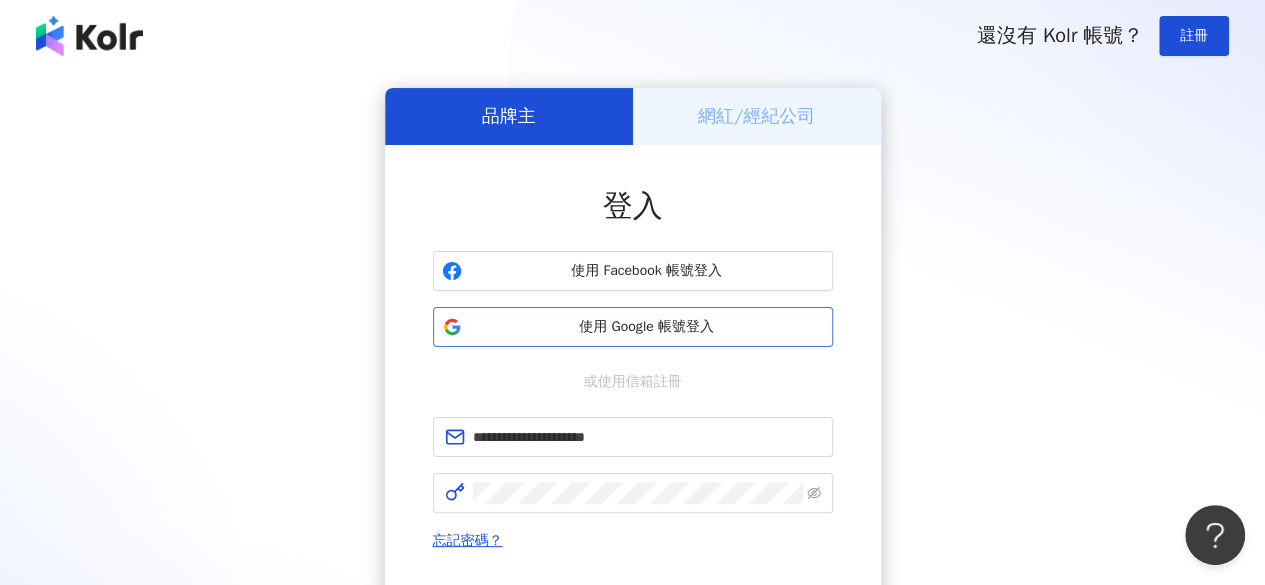 click on "使用 Google 帳號登入" at bounding box center (633, 327) 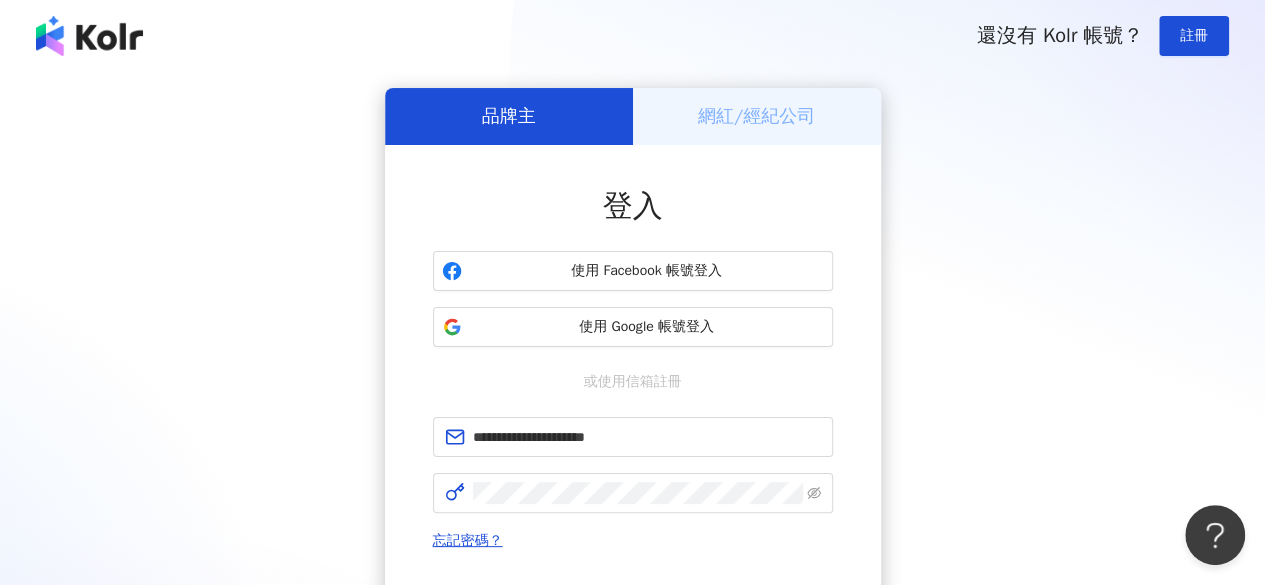 drag, startPoint x: 1002, startPoint y: 473, endPoint x: 996, endPoint y: 488, distance: 16.155495 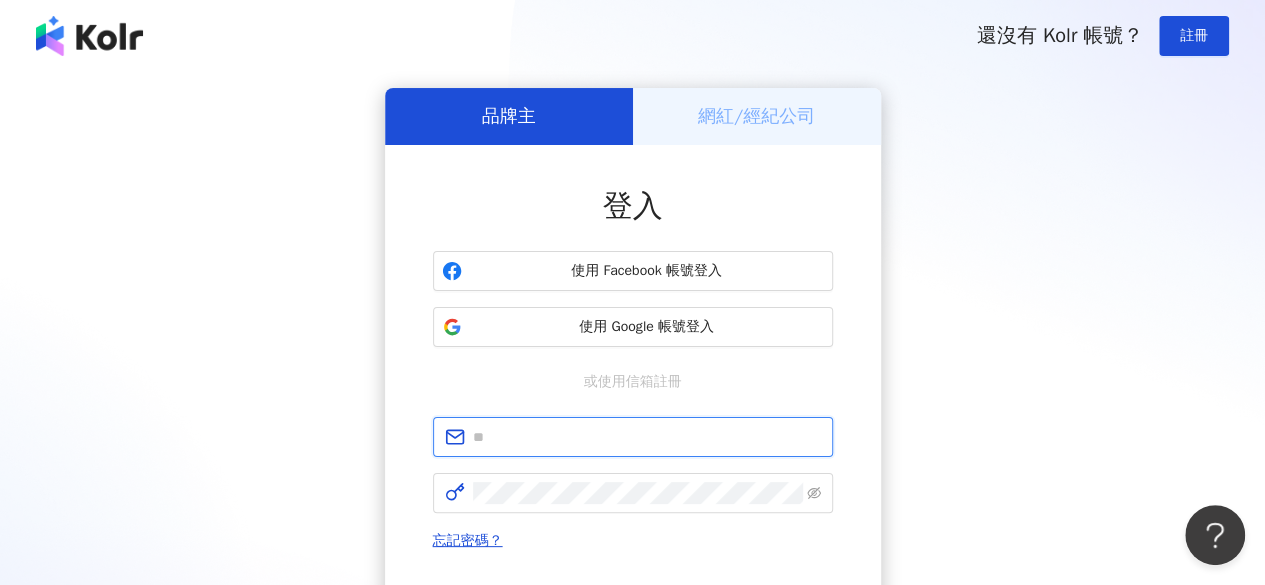 type on "**********" 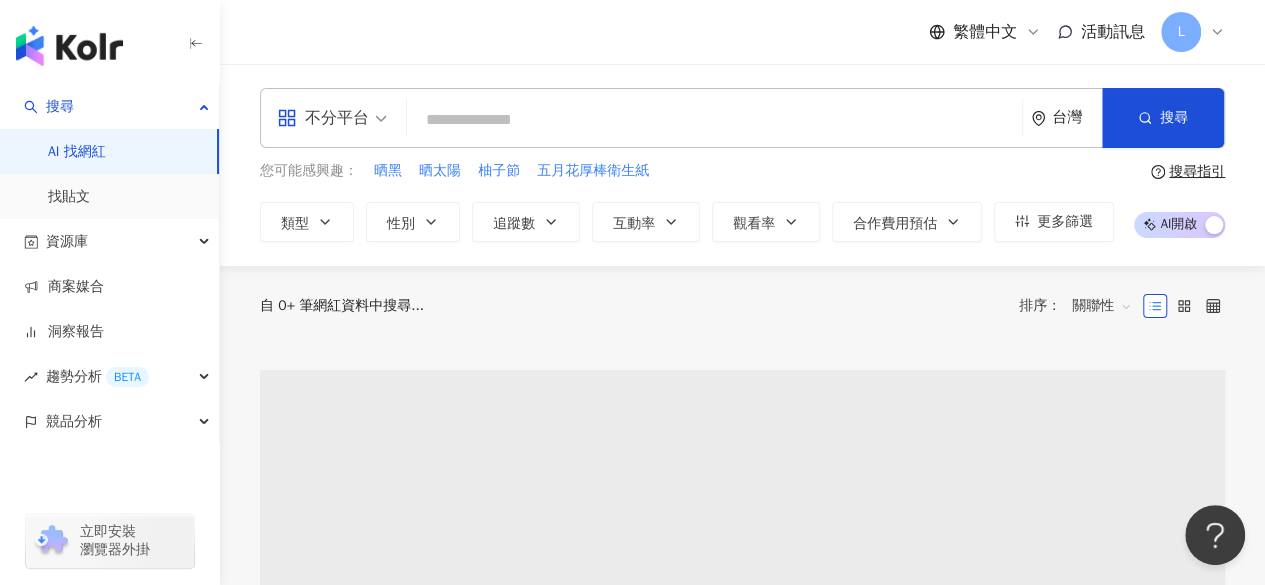 click on "L" at bounding box center [1193, 32] 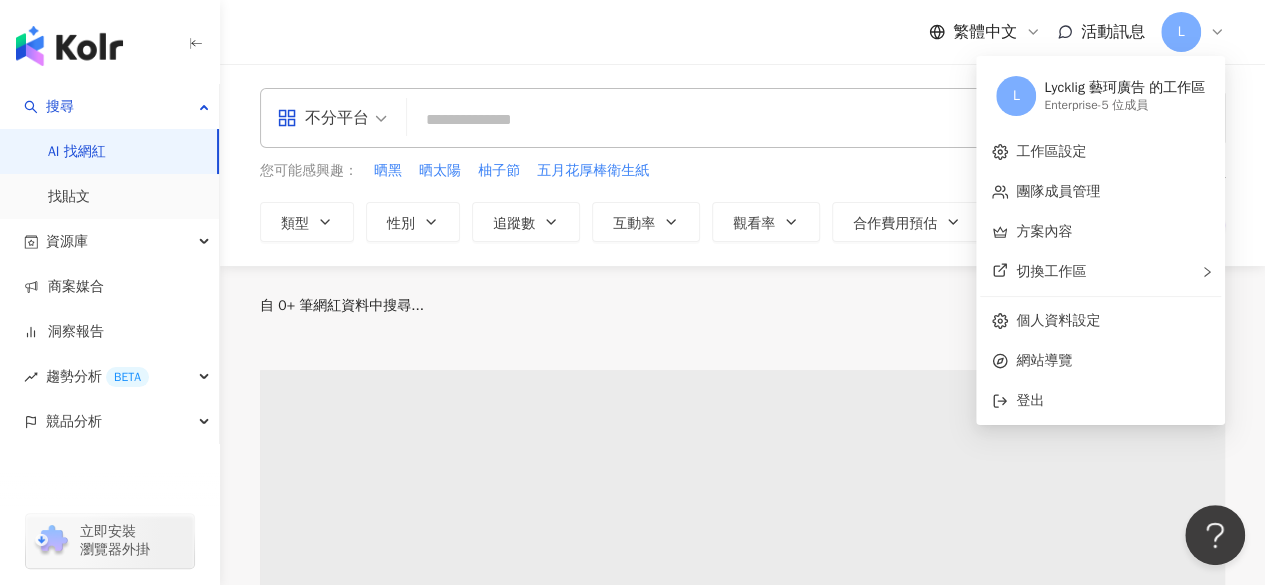 click on "繁體中文 活動訊息 L" at bounding box center [742, 32] 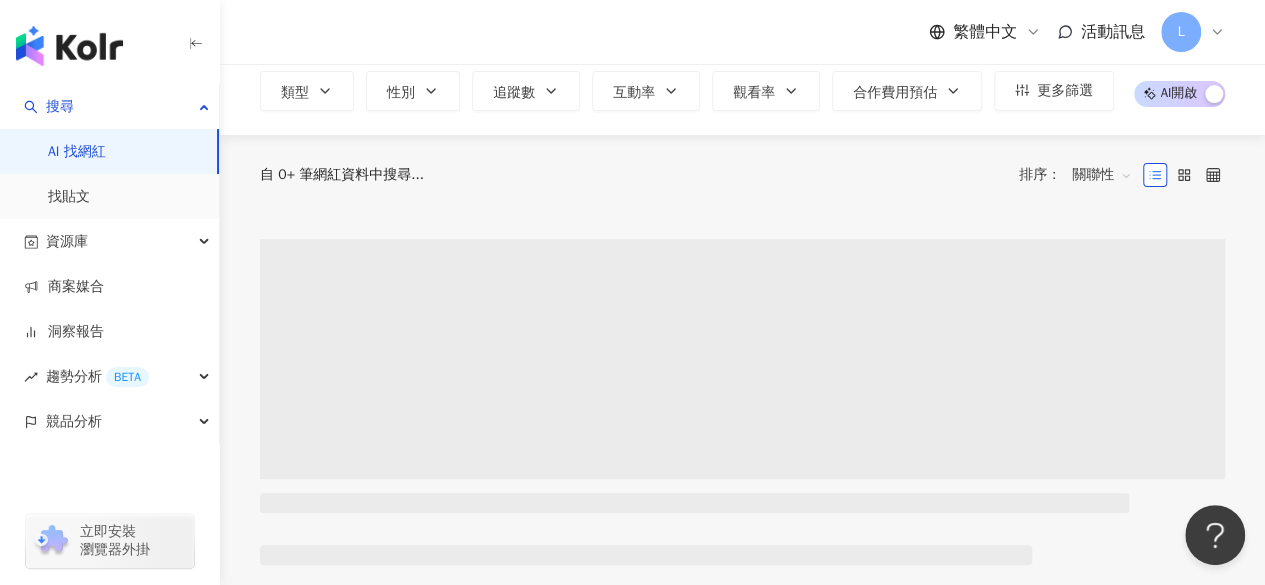 scroll, scrollTop: 100, scrollLeft: 0, axis: vertical 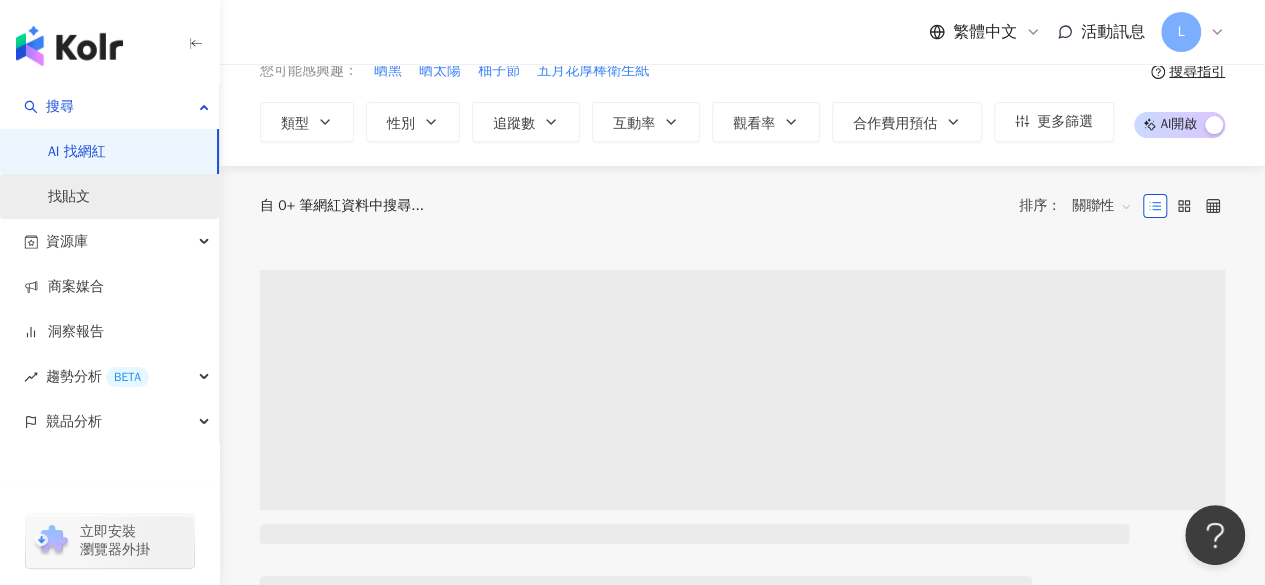 click on "找貼文" at bounding box center (69, 197) 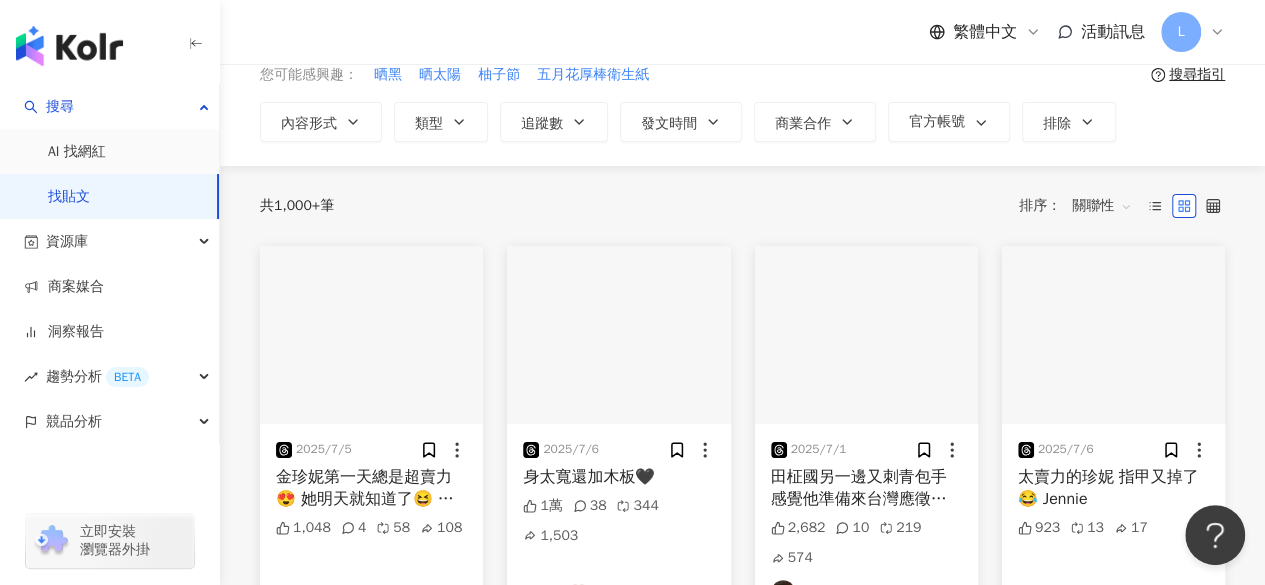 scroll, scrollTop: 200, scrollLeft: 0, axis: vertical 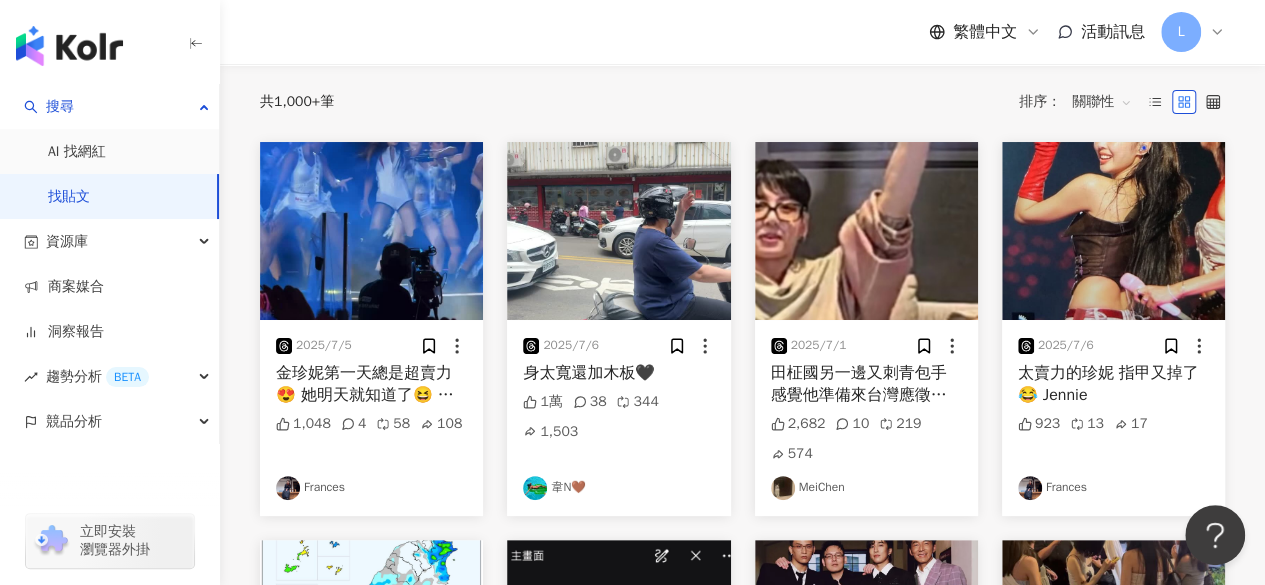 click at bounding box center (618, 231) 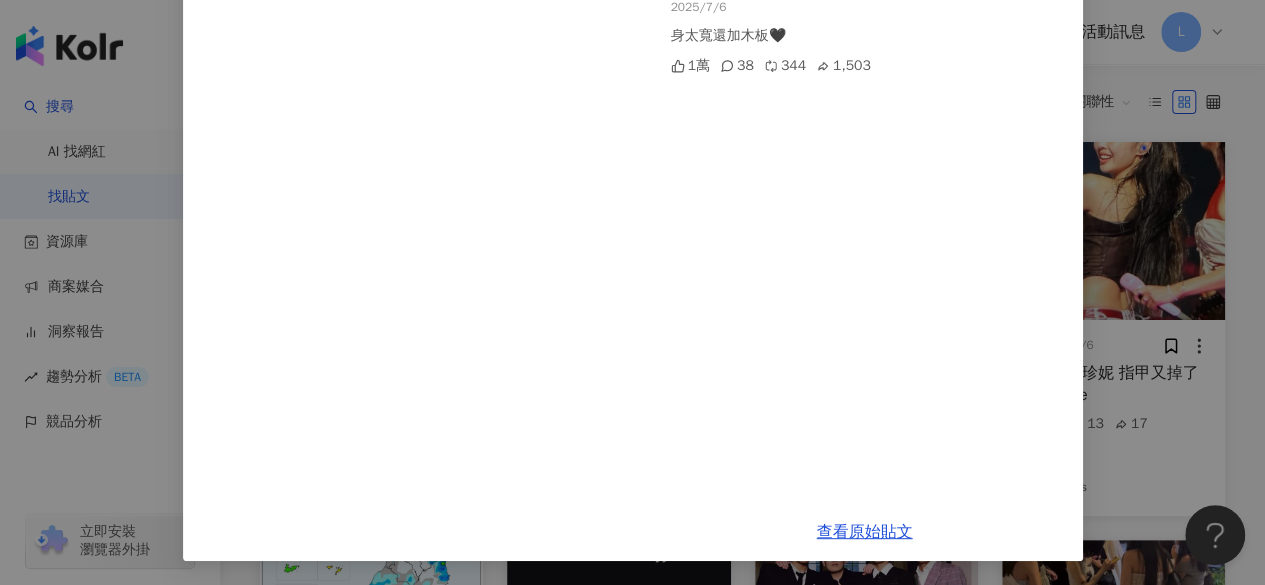 scroll, scrollTop: 82, scrollLeft: 0, axis: vertical 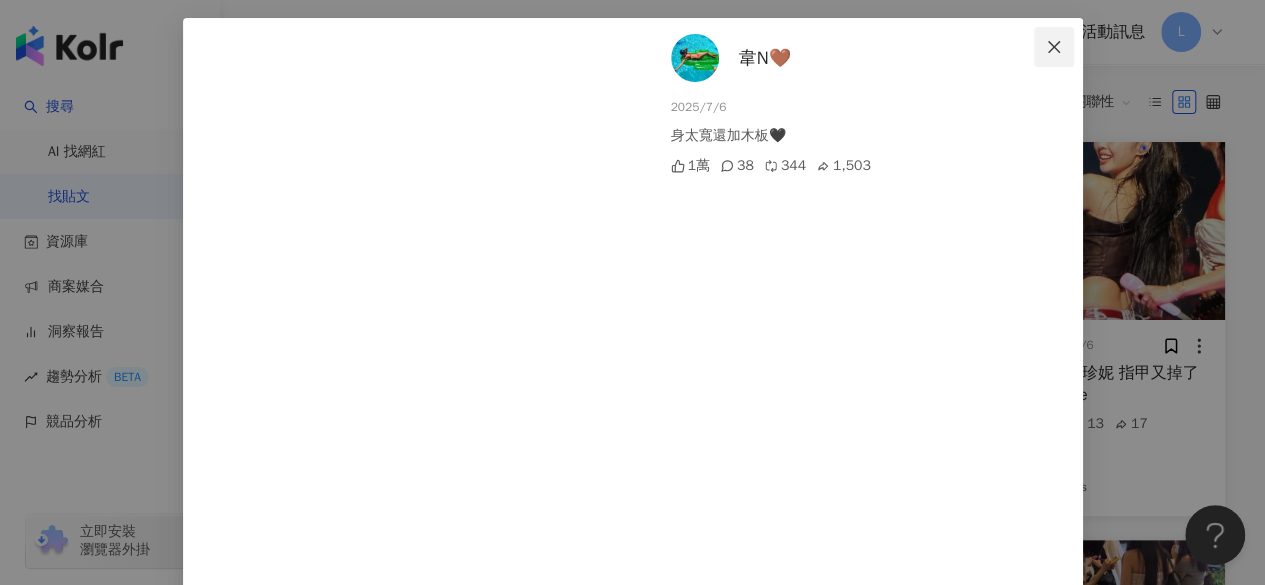 click at bounding box center (1054, 47) 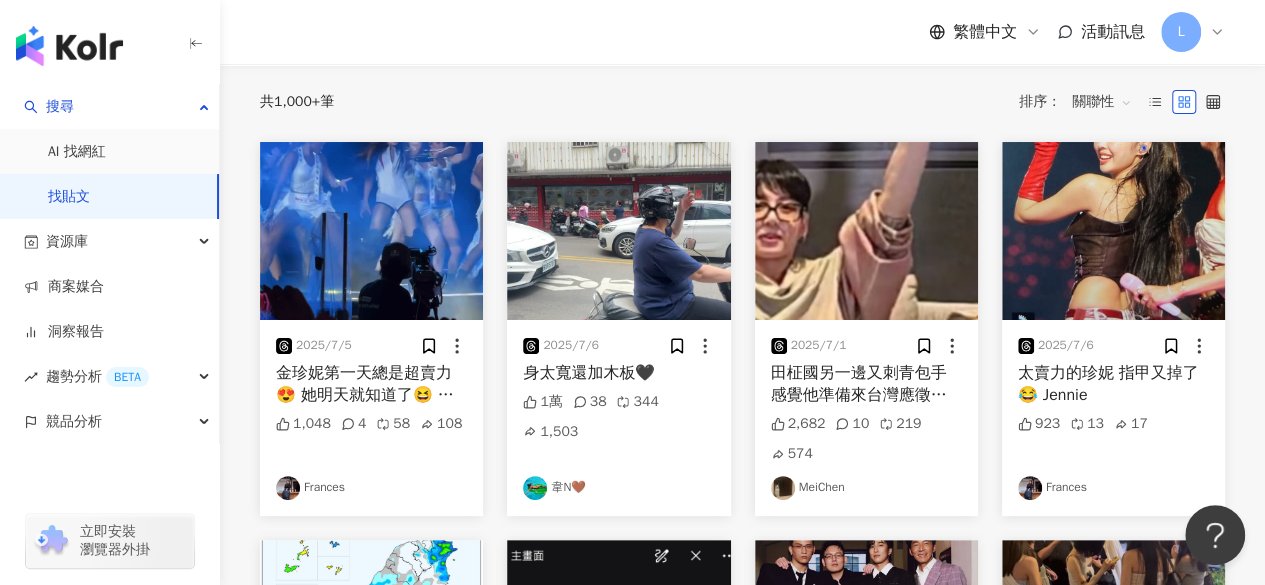 click at bounding box center [1113, 231] 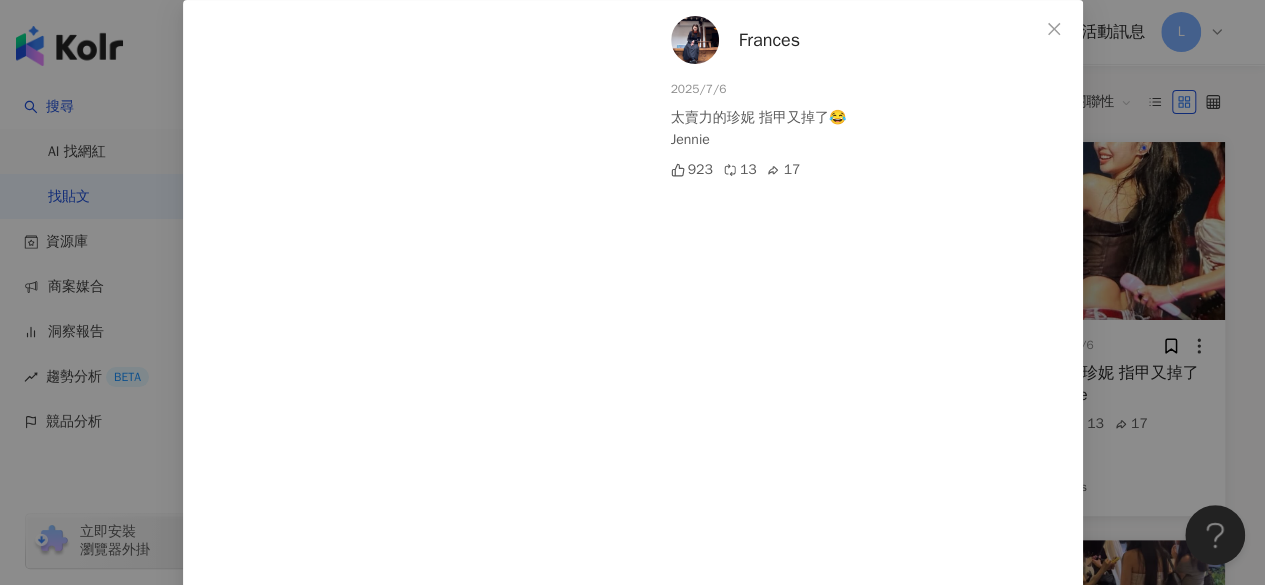 scroll, scrollTop: 200, scrollLeft: 0, axis: vertical 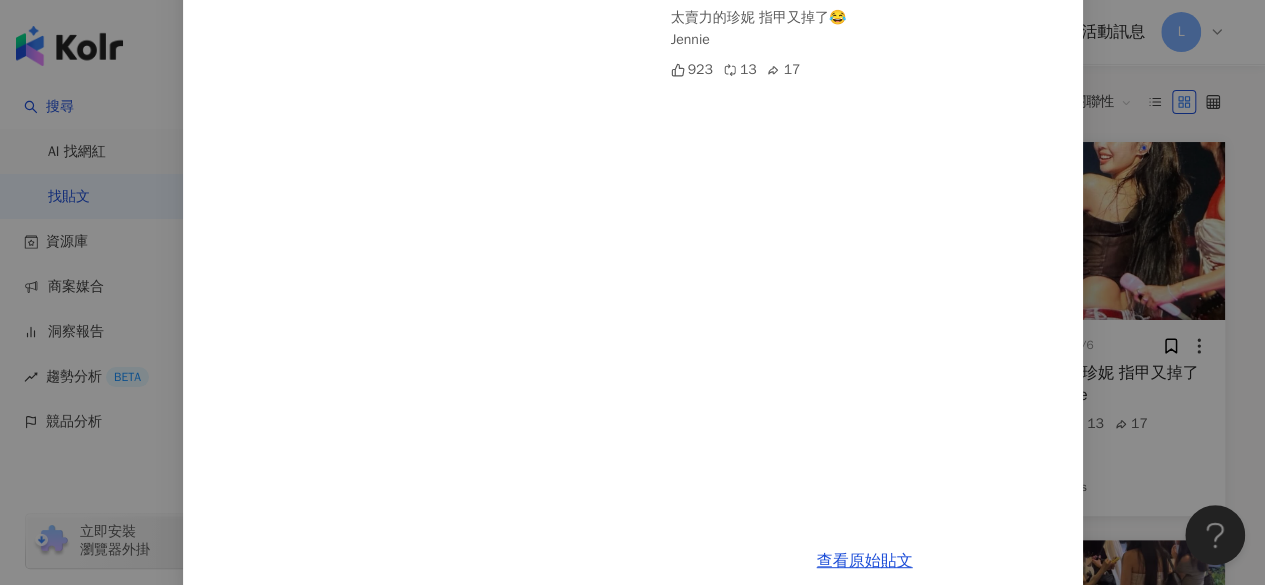 click on "Frances 2025/7/6 太賣力的珍妮 指甲又掉了😂
Jennie 923 13 17 查看原始貼文" at bounding box center [632, 292] 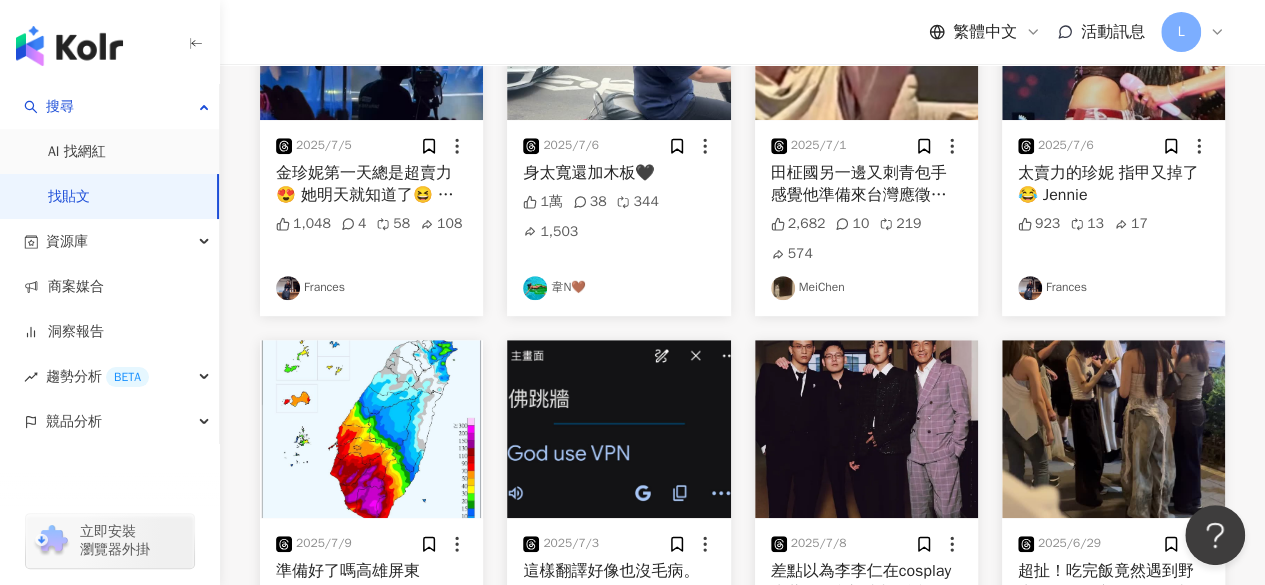 scroll, scrollTop: 500, scrollLeft: 0, axis: vertical 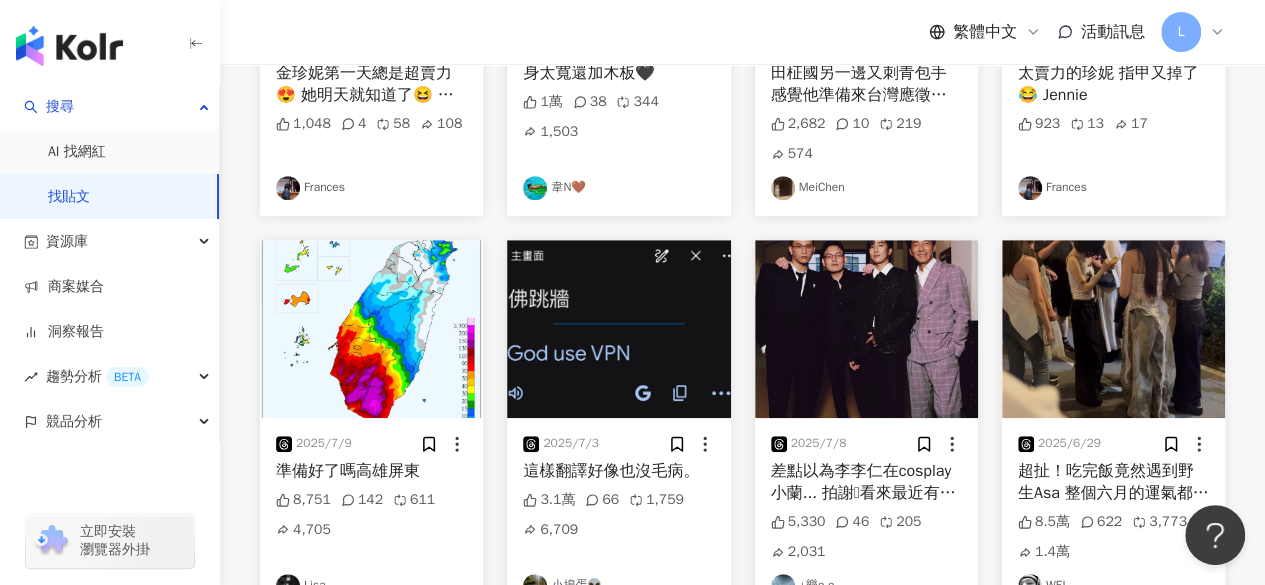 click at bounding box center [1113, 329] 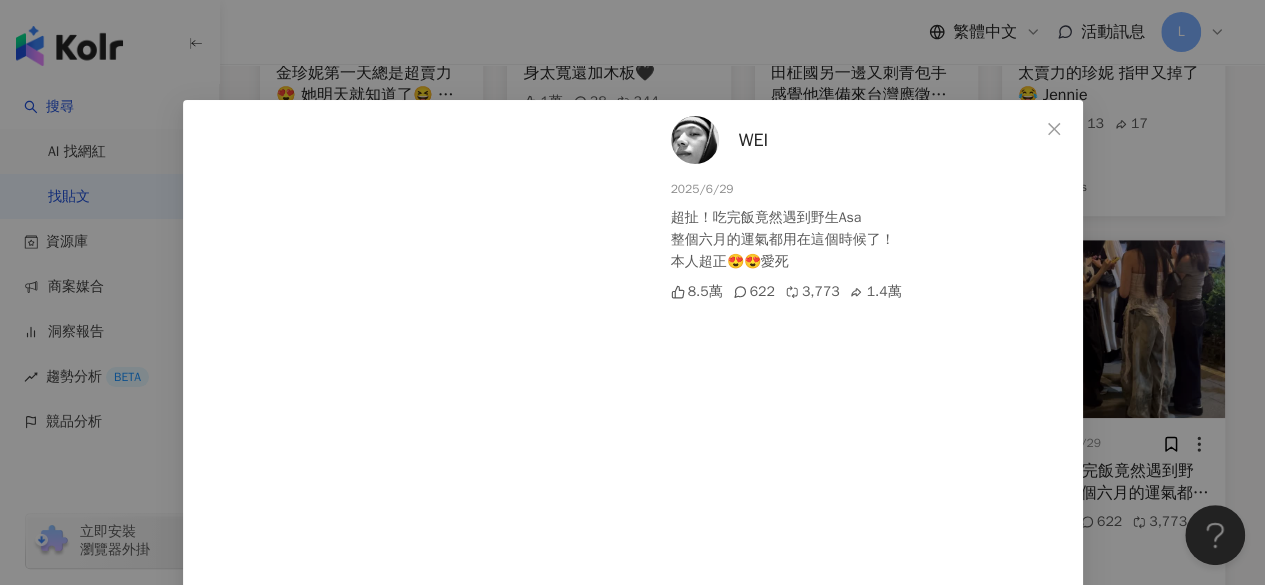 click 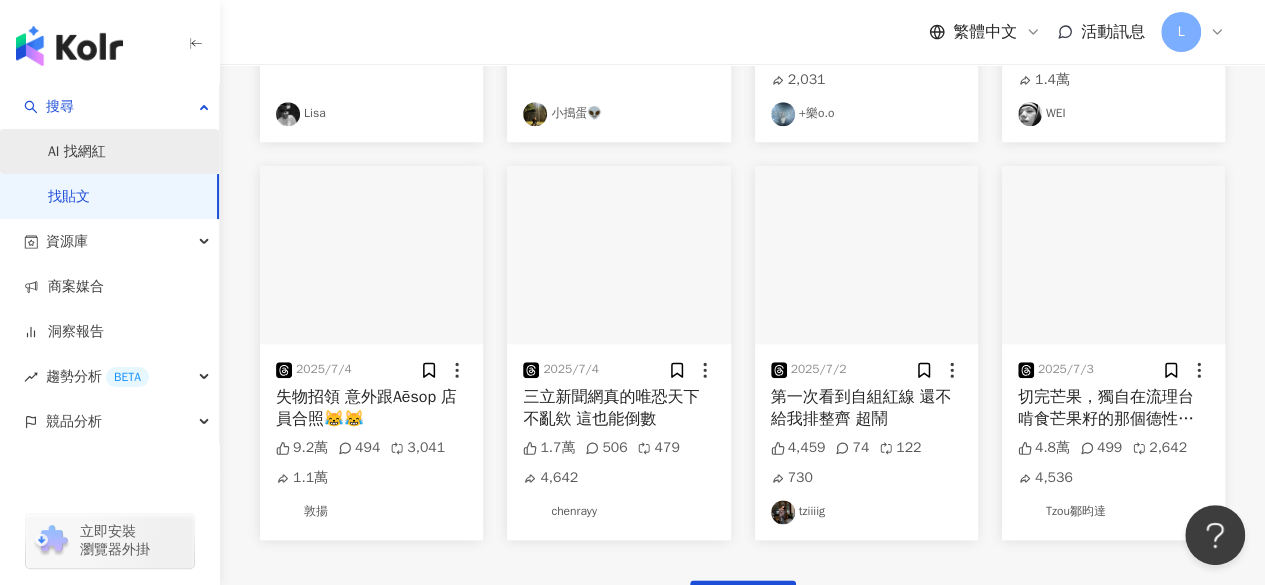scroll, scrollTop: 900, scrollLeft: 0, axis: vertical 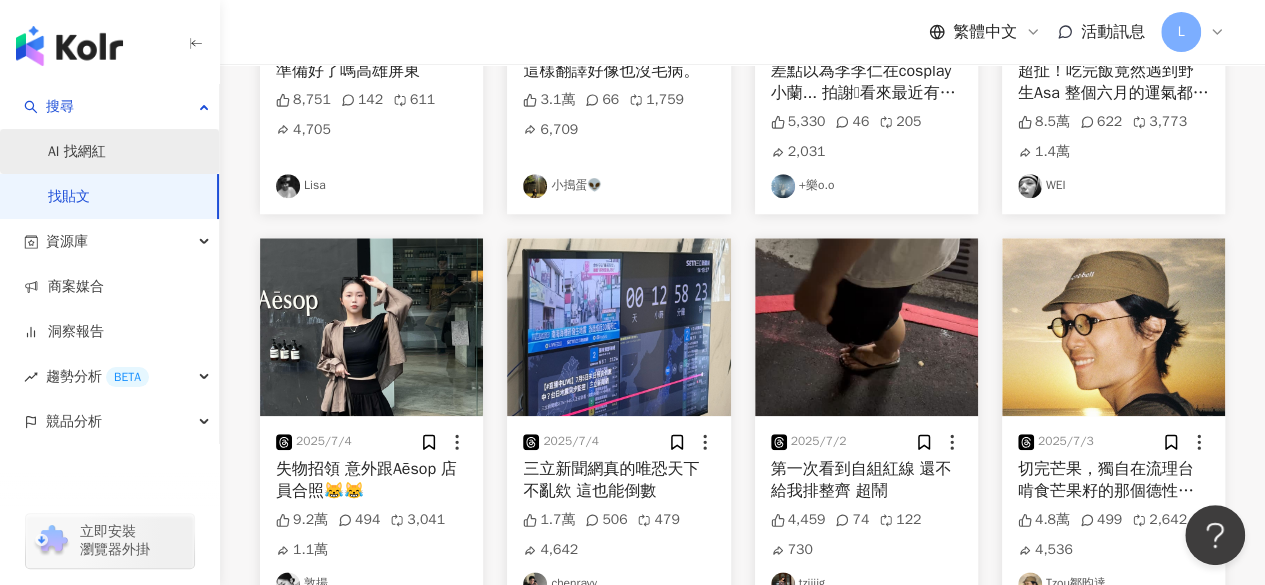 click on "AI 找網紅" at bounding box center [77, 152] 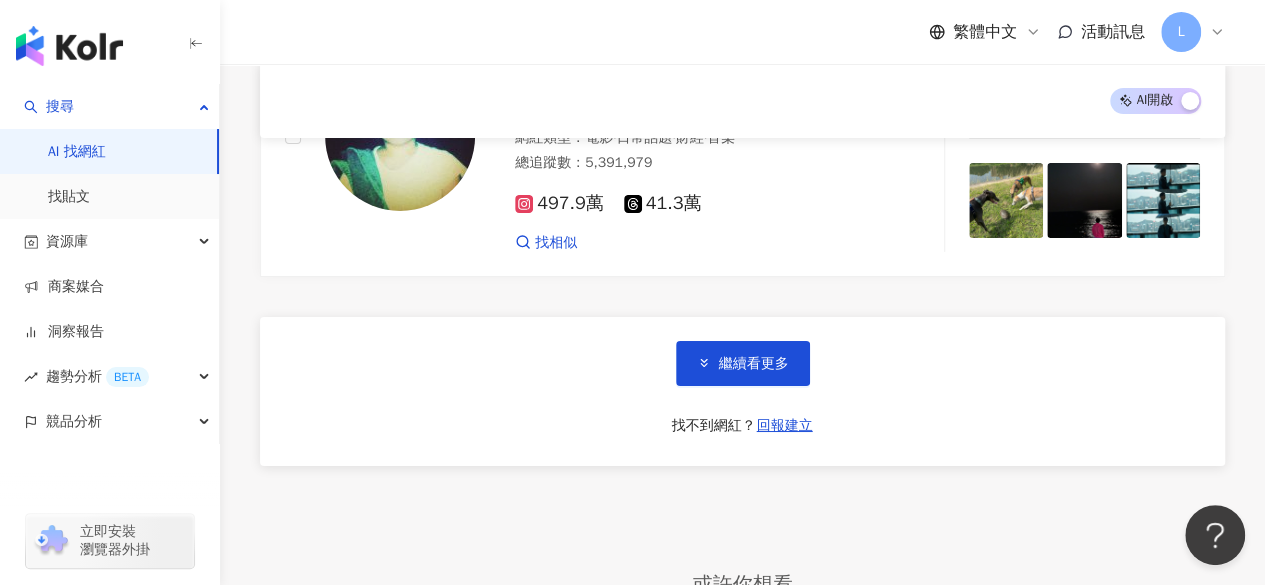 scroll, scrollTop: 3600, scrollLeft: 0, axis: vertical 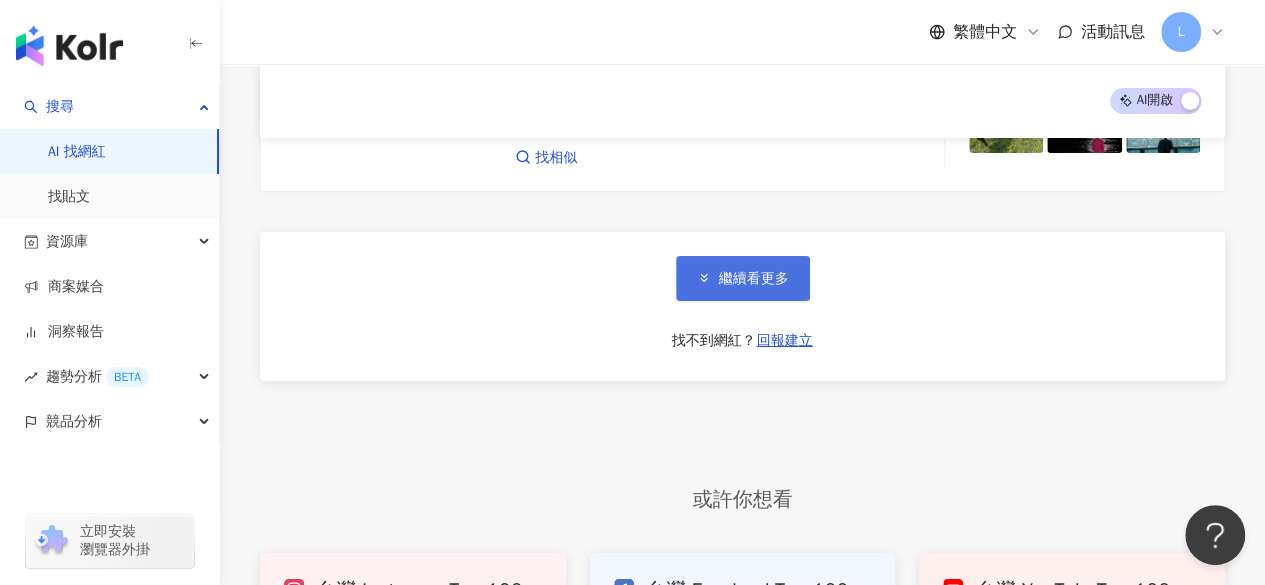 click on "繼續看更多" at bounding box center (743, 278) 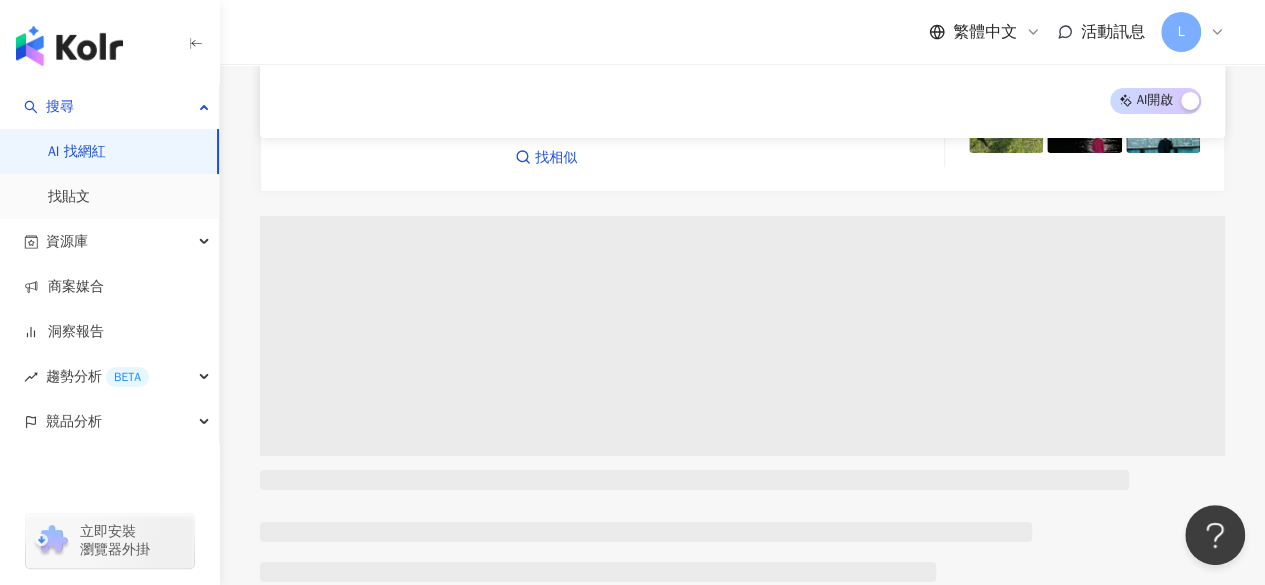 click at bounding box center (742, 336) 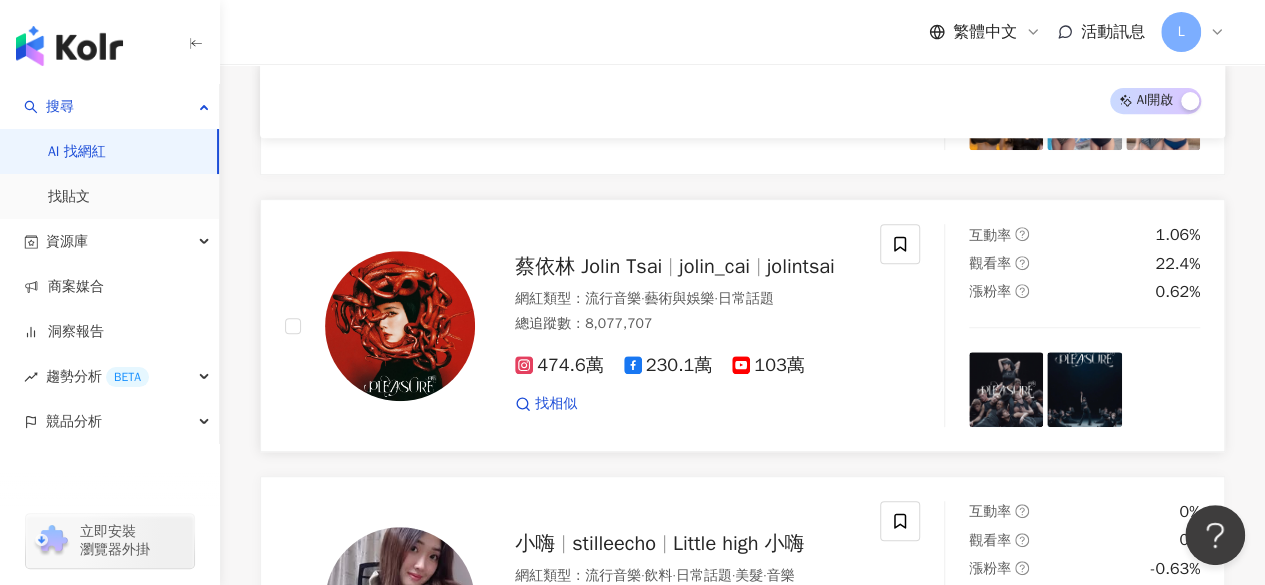scroll, scrollTop: 4100, scrollLeft: 0, axis: vertical 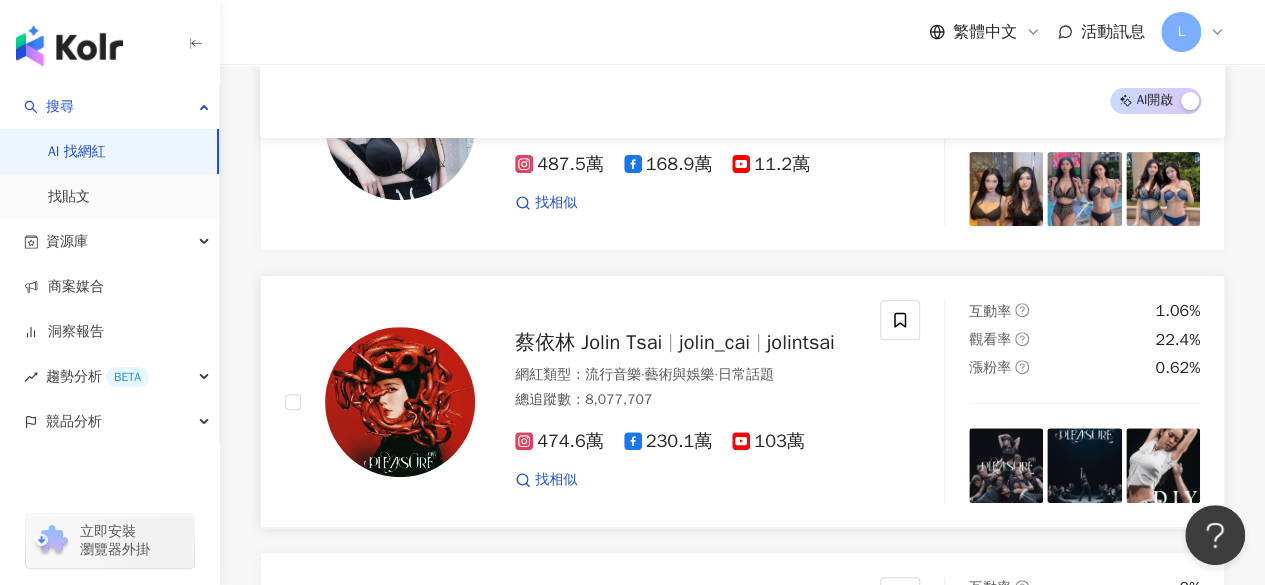 click on "蔡依林 Jolin Tsai" at bounding box center [588, 342] 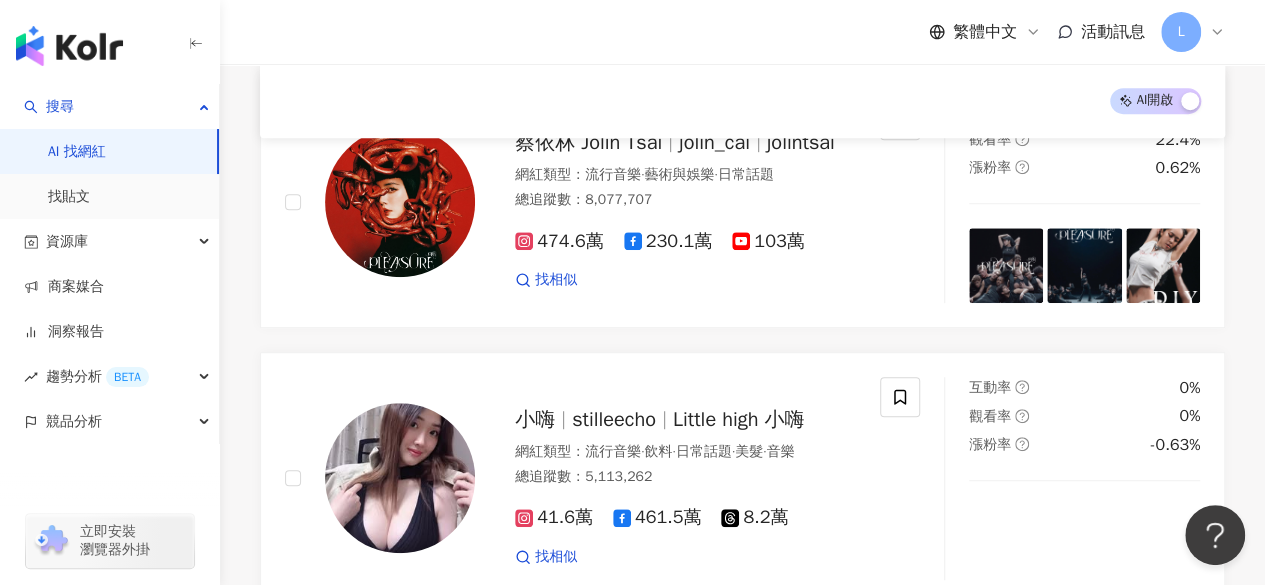 scroll, scrollTop: 4100, scrollLeft: 0, axis: vertical 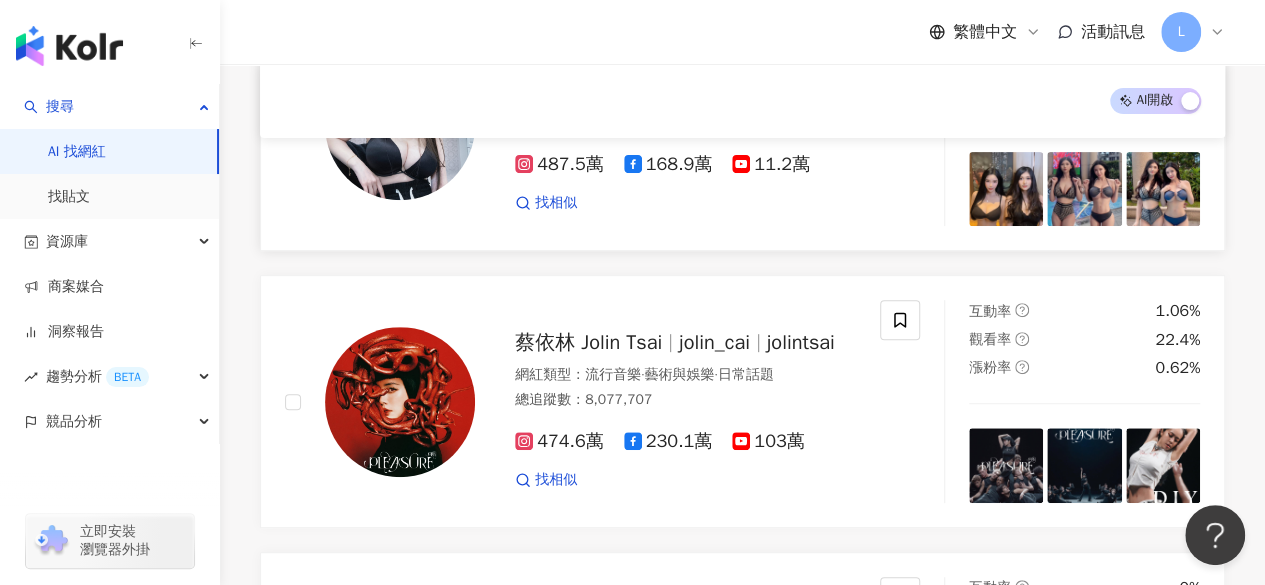 click at bounding box center [900, 124] 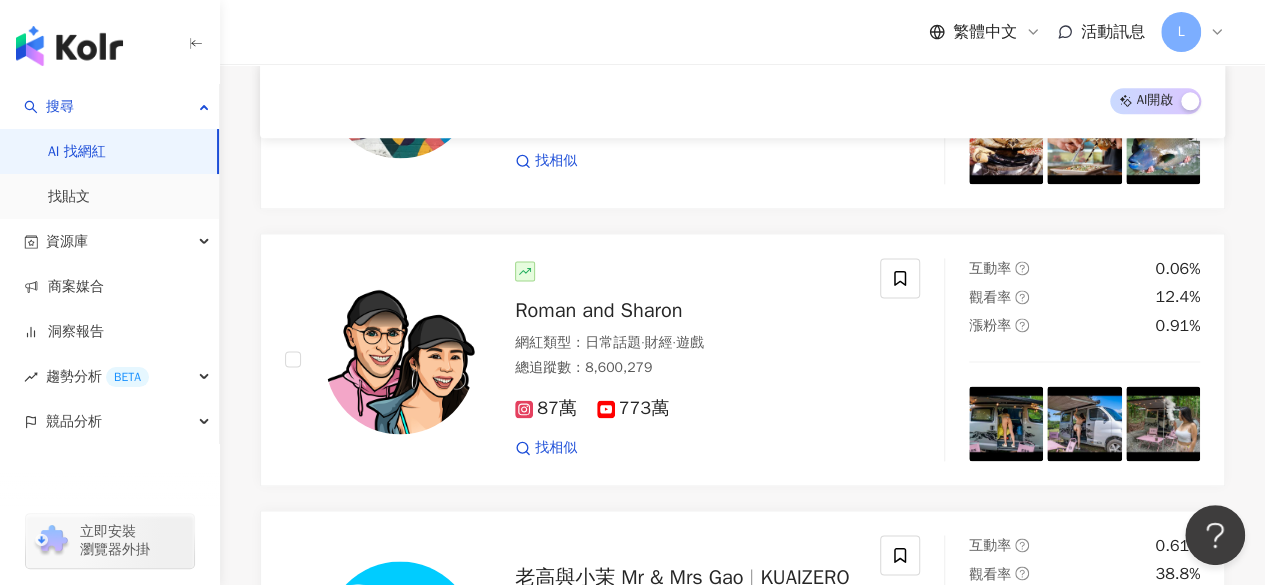 scroll, scrollTop: 1400, scrollLeft: 0, axis: vertical 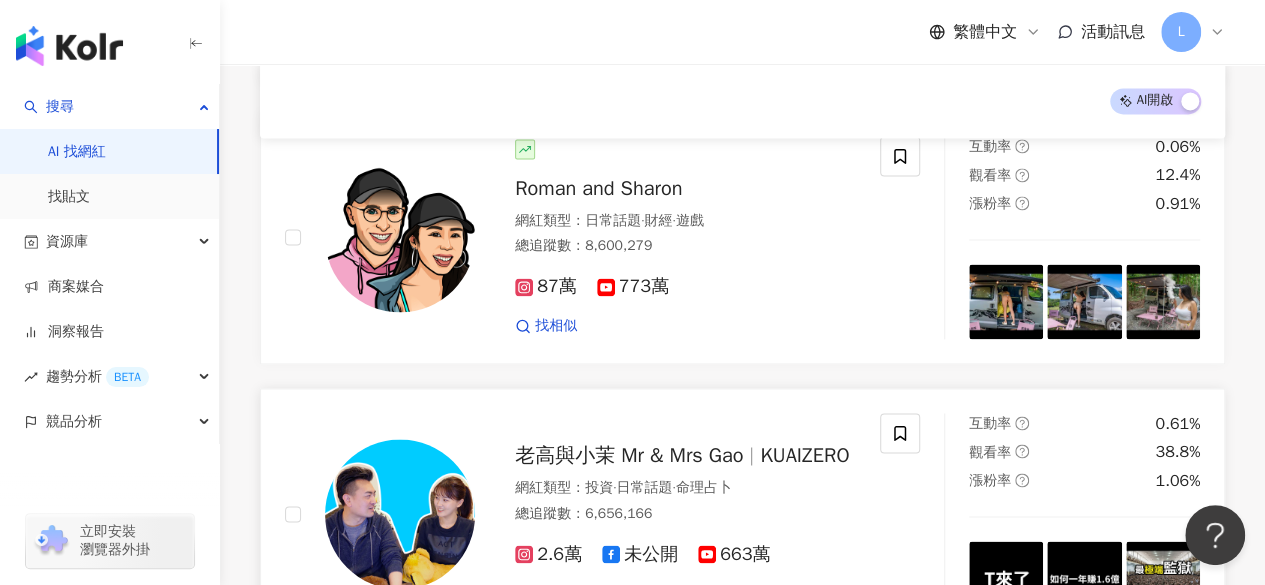 click on "老高與小茉 Mr & Mrs Gao" at bounding box center [629, 455] 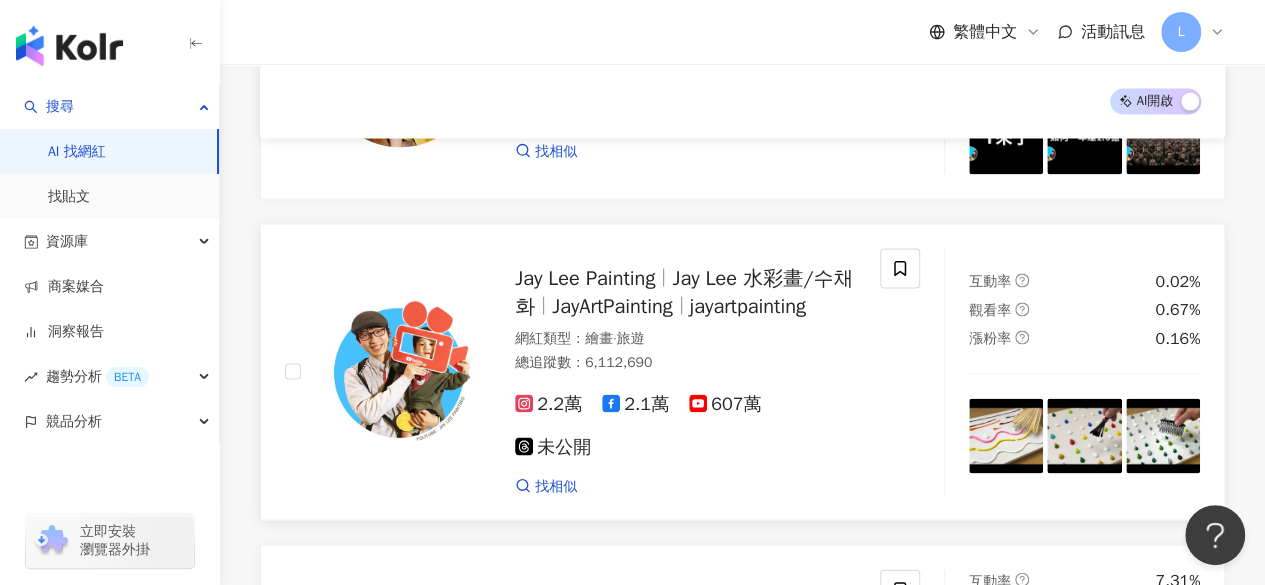 scroll, scrollTop: 2200, scrollLeft: 0, axis: vertical 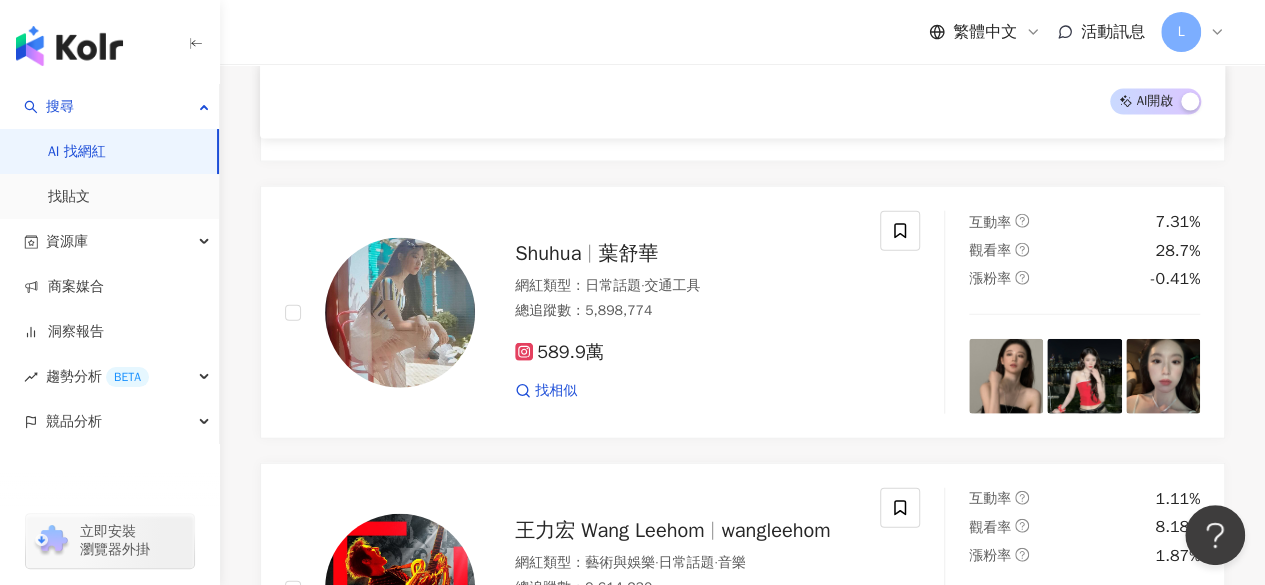 click on "繁體中文 活動訊息 L" at bounding box center [742, 32] 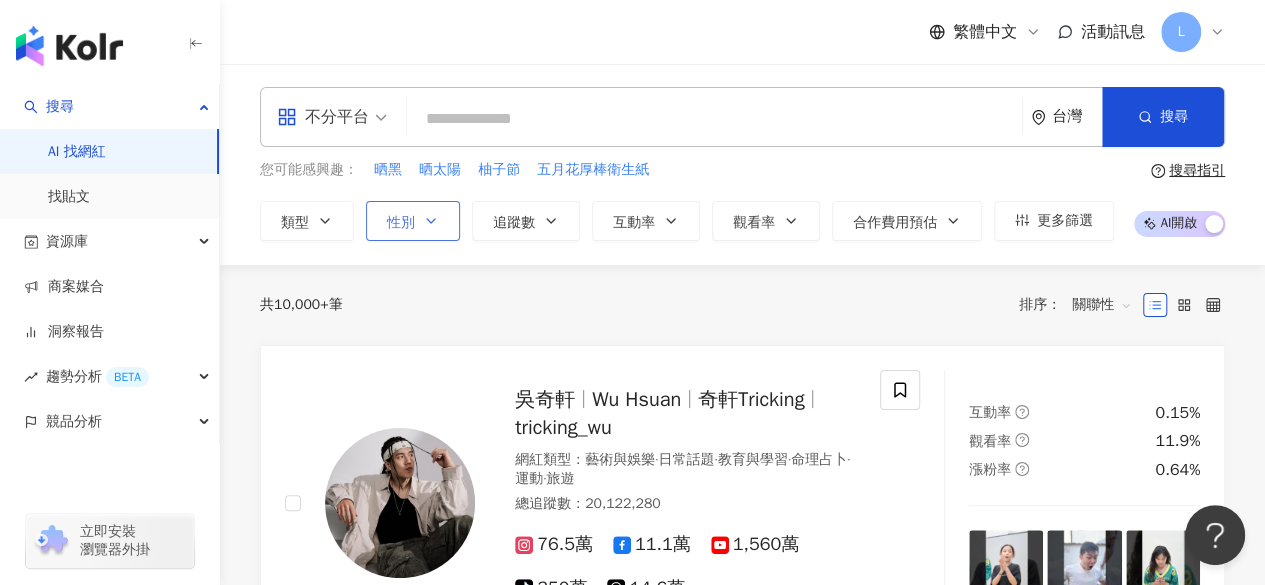 scroll, scrollTop: 0, scrollLeft: 0, axis: both 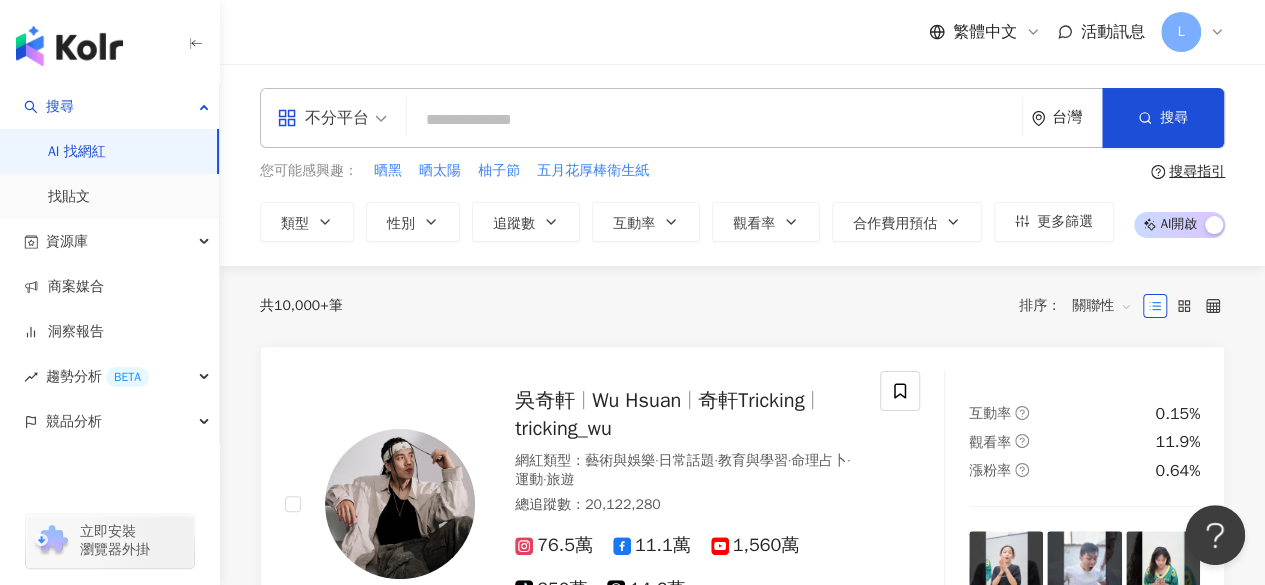 click on "不分平台 台灣 搜尋 您可能感興趣： 晒黑  晒太陽  柚子節  五月花厚棒衛生紙  類型 性別 追蹤數 互動率 觀看率 合作費用預估  更多篩選 搜尋指引 AI  開啟 AI  關閉" at bounding box center [742, 165] 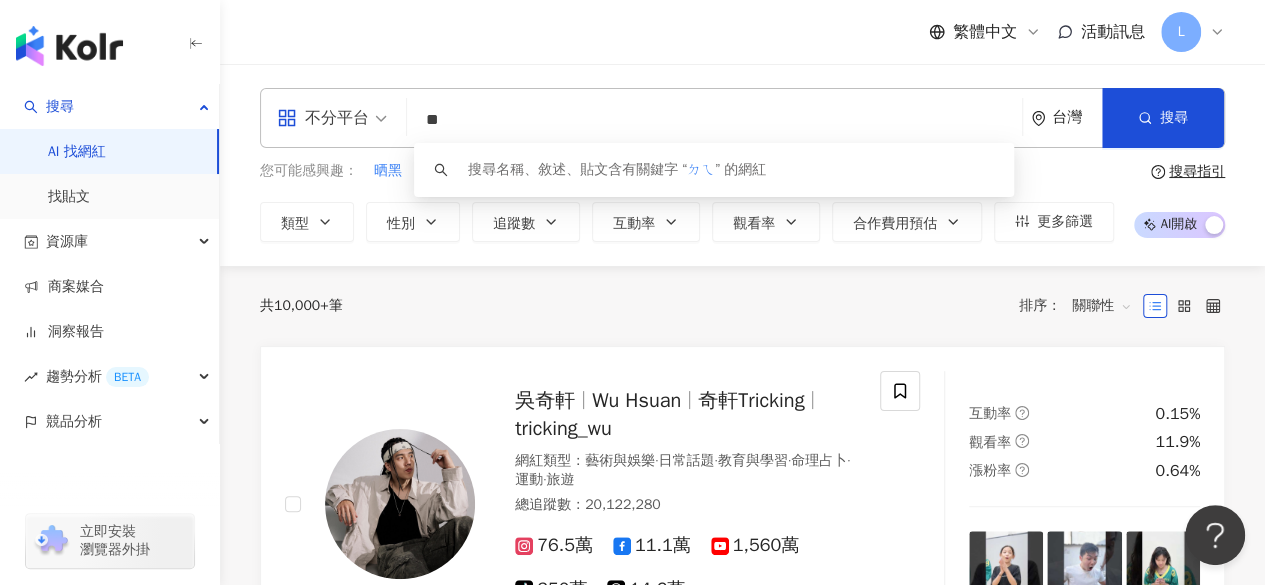 type on "*" 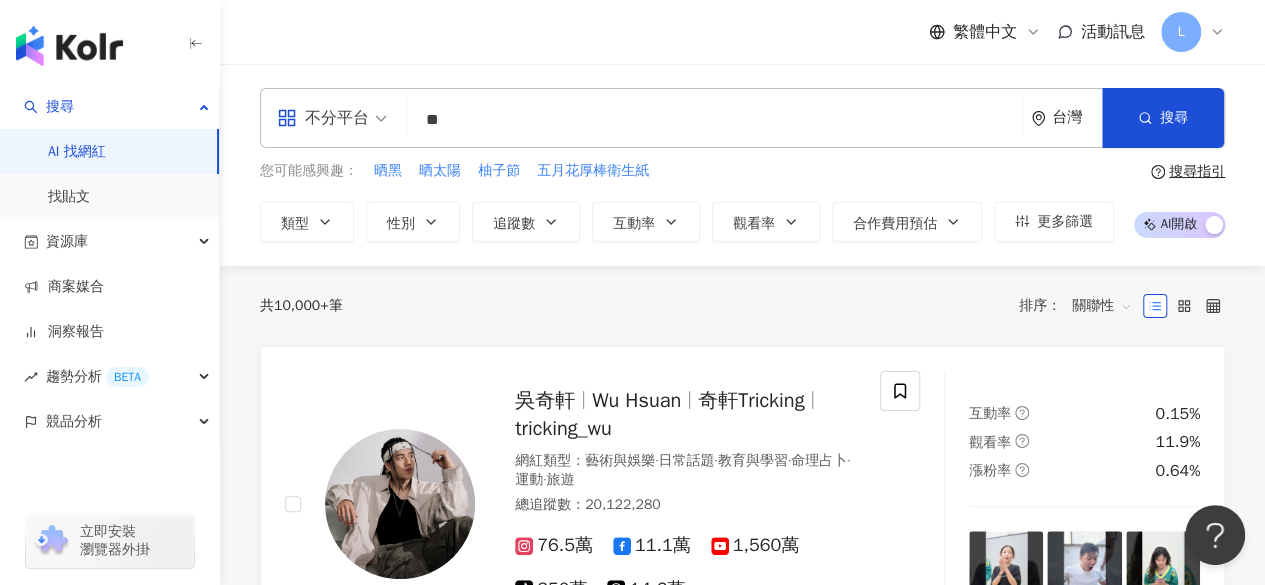 type on "**" 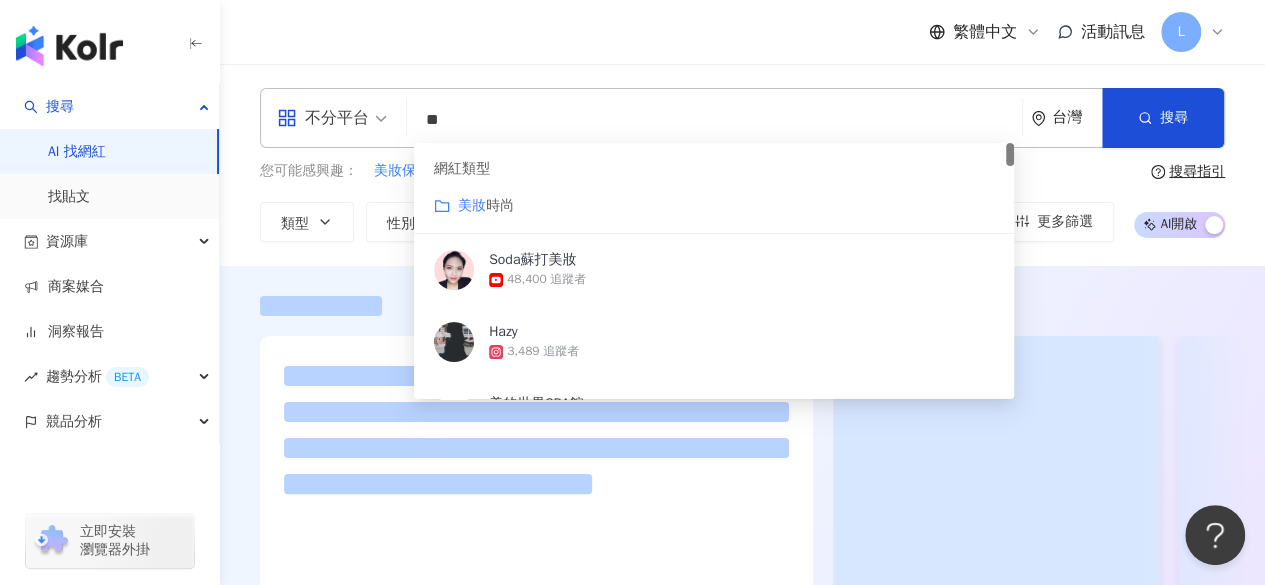 click on "繁體中文 活動訊息 L" at bounding box center (742, 32) 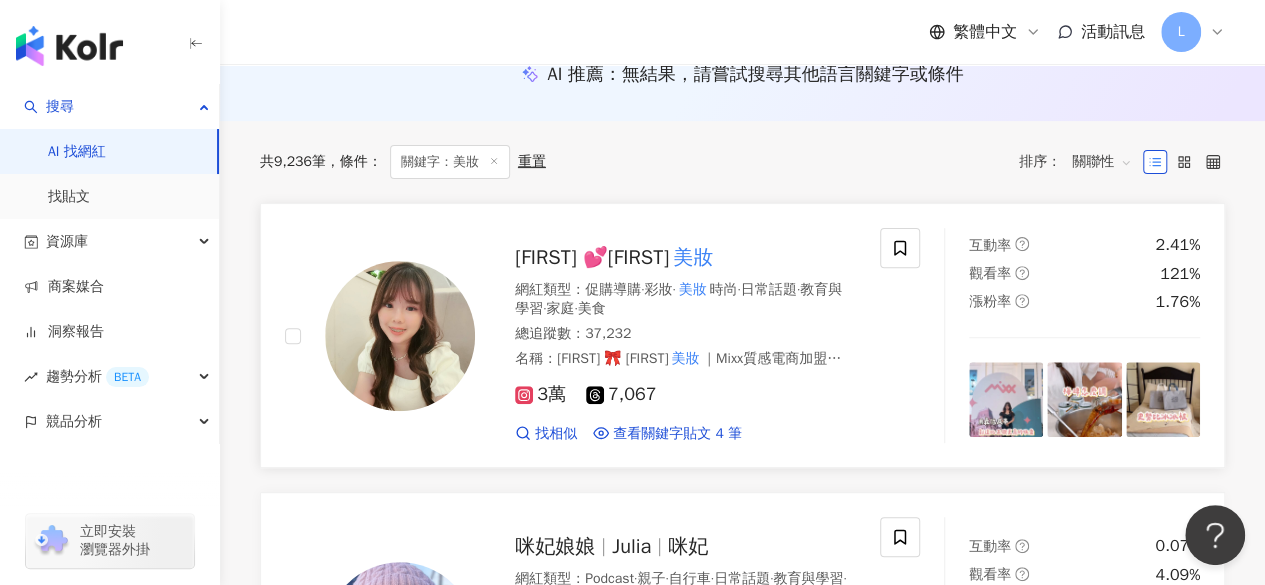scroll, scrollTop: 500, scrollLeft: 0, axis: vertical 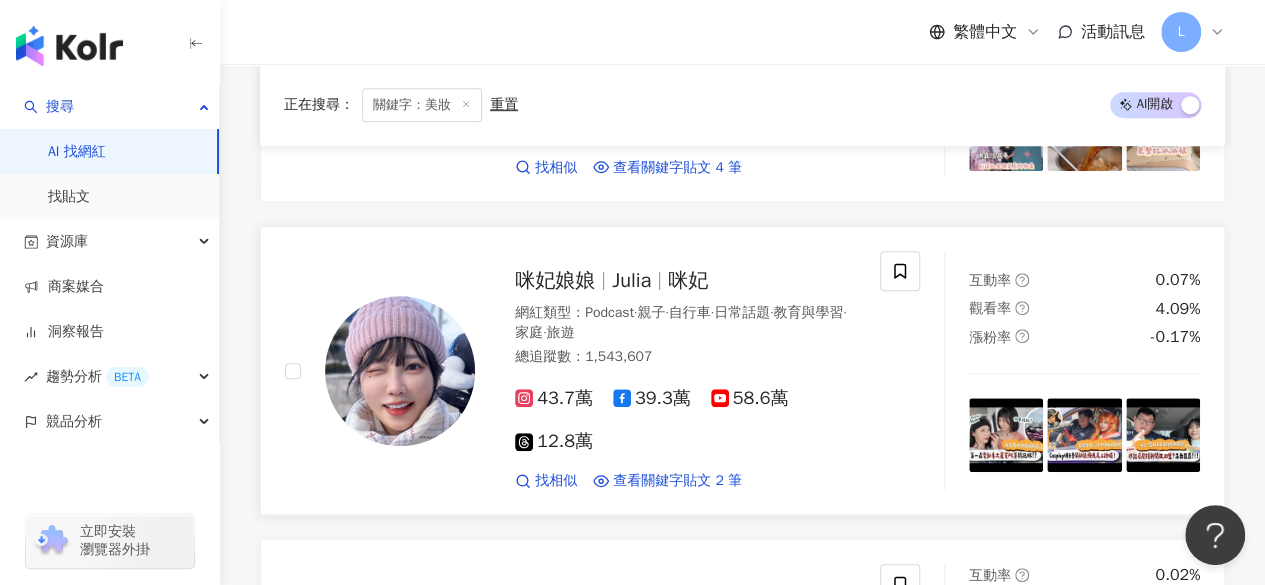 click on "咪妃" at bounding box center [688, 280] 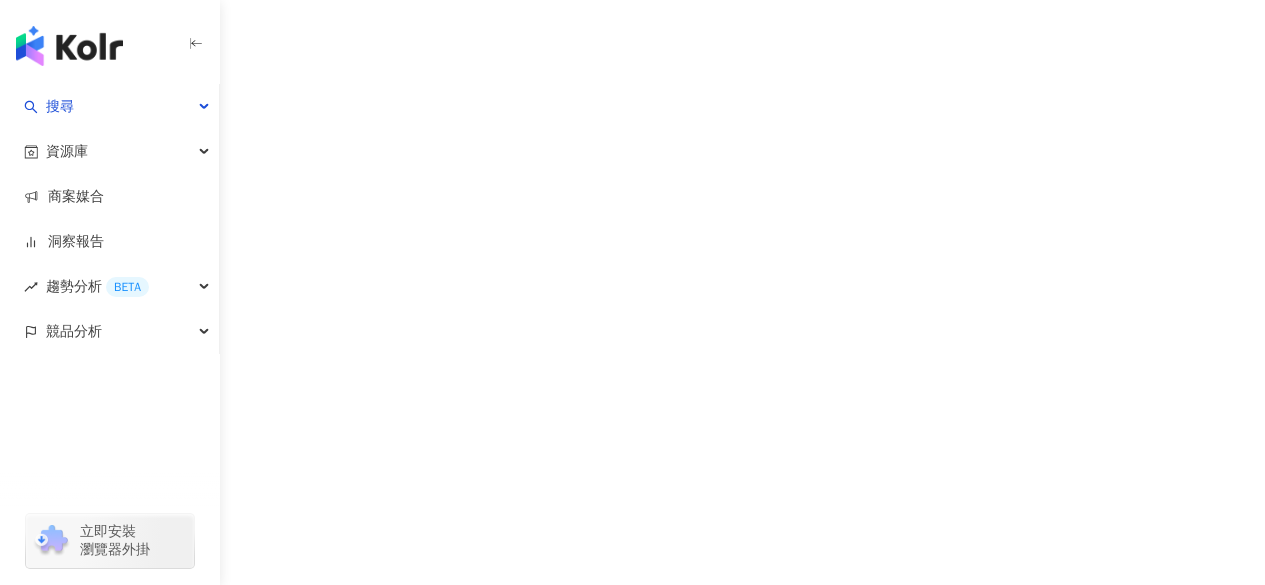 scroll, scrollTop: 0, scrollLeft: 0, axis: both 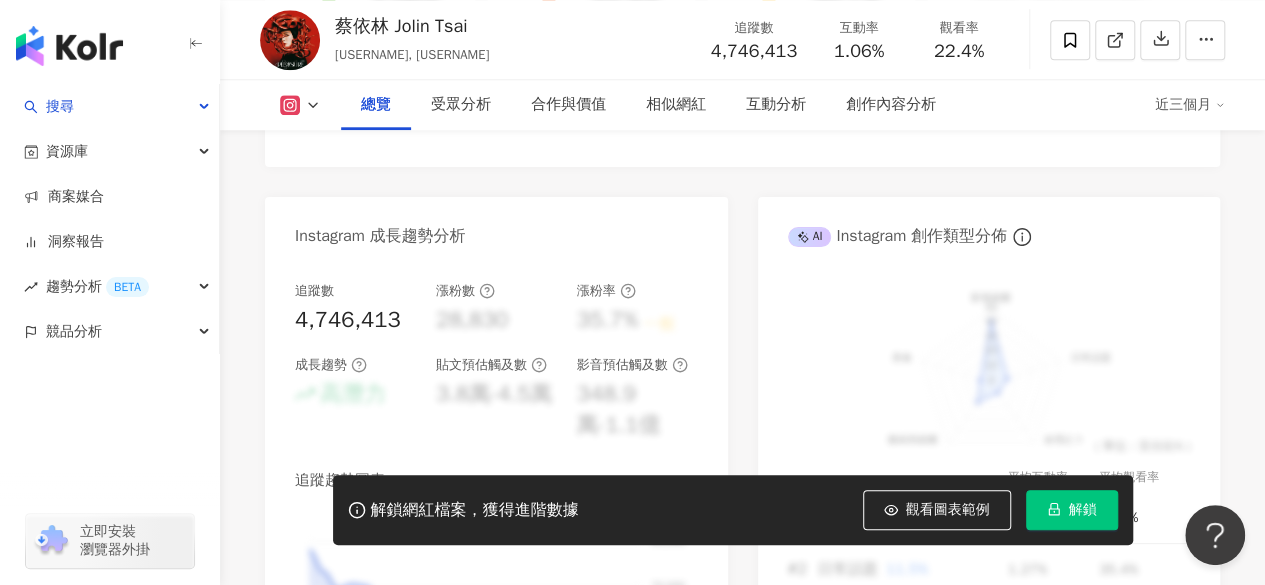 click on "解鎖" at bounding box center [1072, 510] 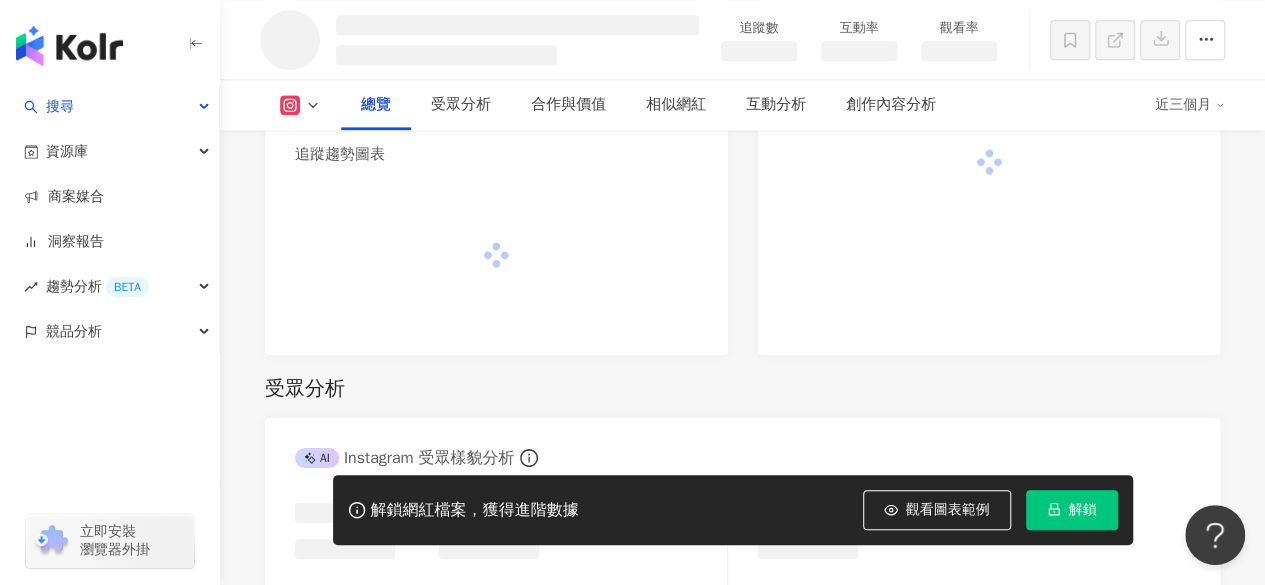 scroll, scrollTop: 1250, scrollLeft: 0, axis: vertical 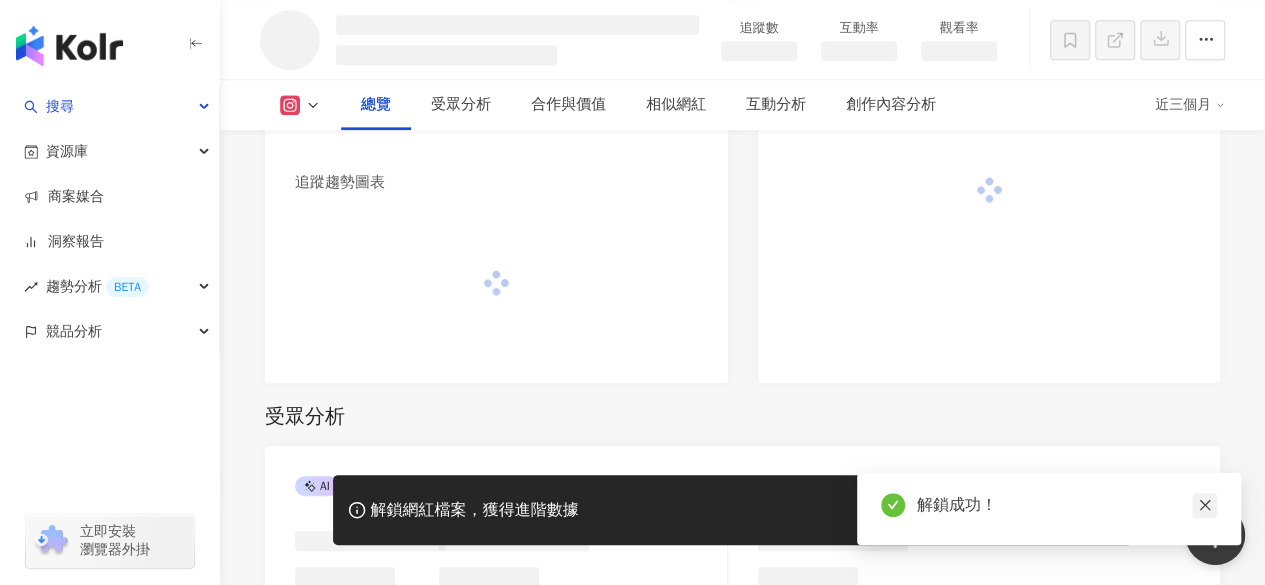 click at bounding box center [1204, 505] 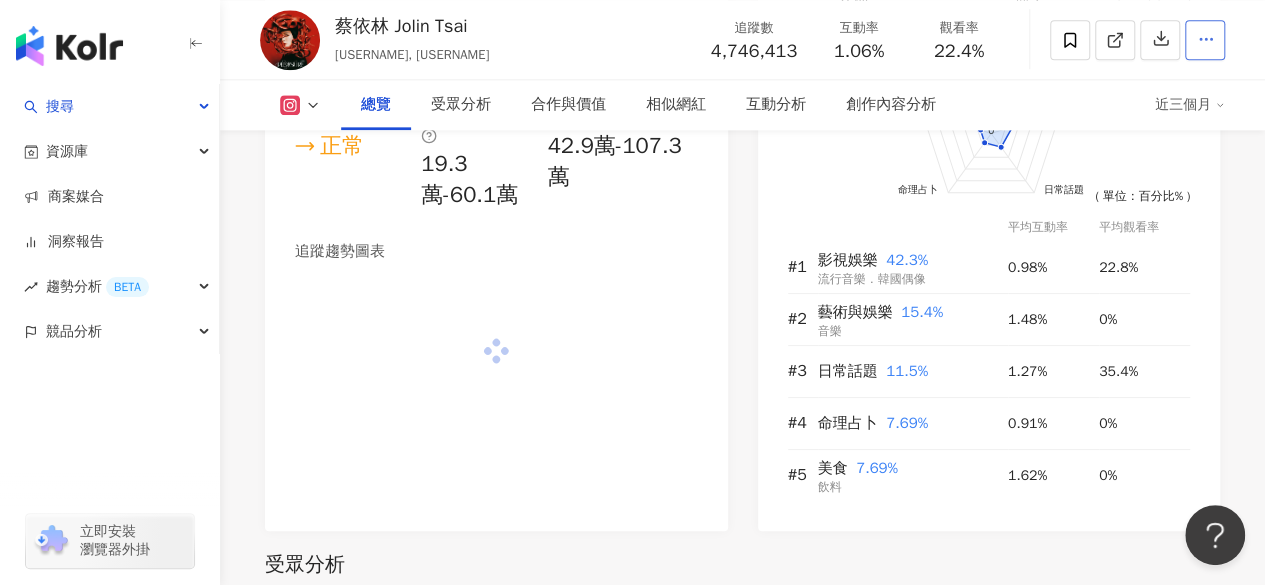 scroll, scrollTop: 1254, scrollLeft: 0, axis: vertical 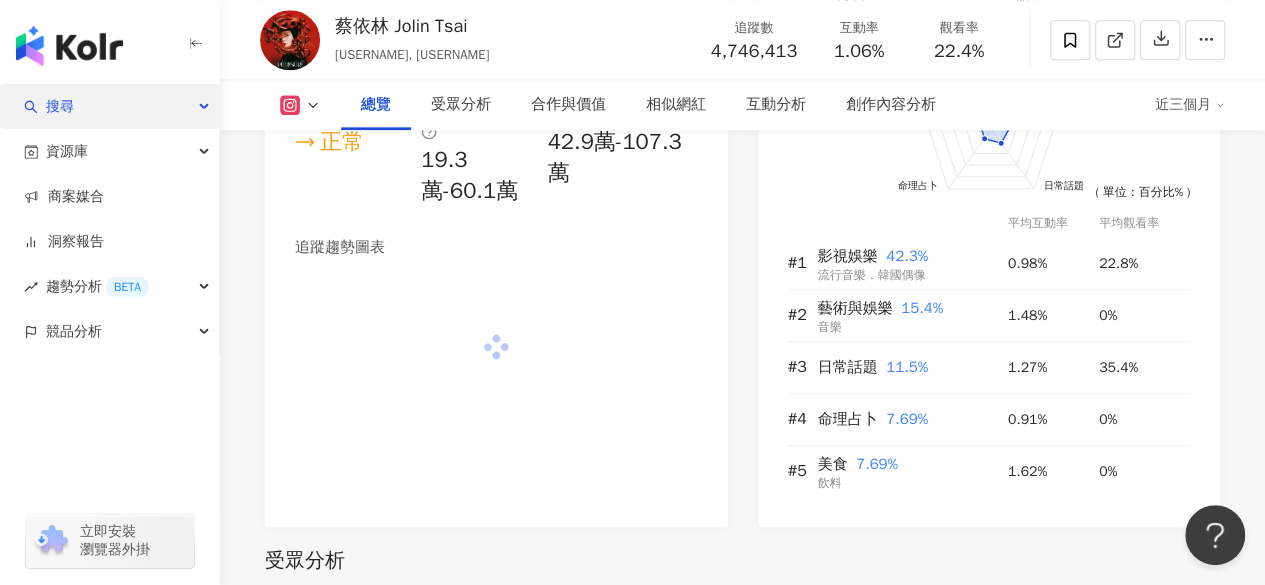 click 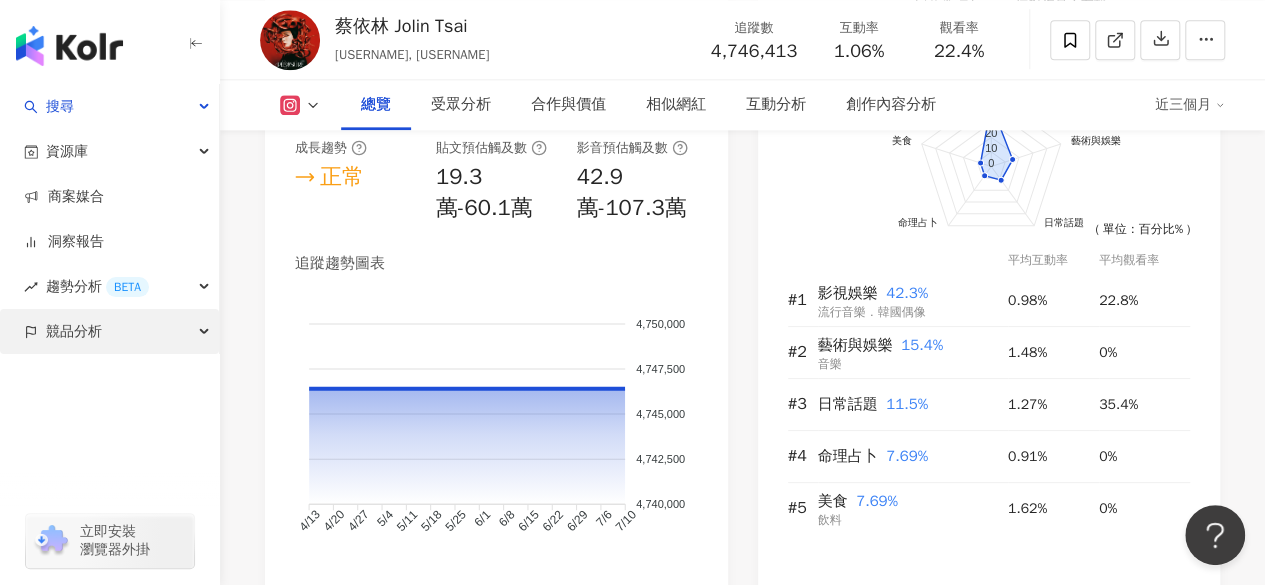 scroll, scrollTop: 1291, scrollLeft: 0, axis: vertical 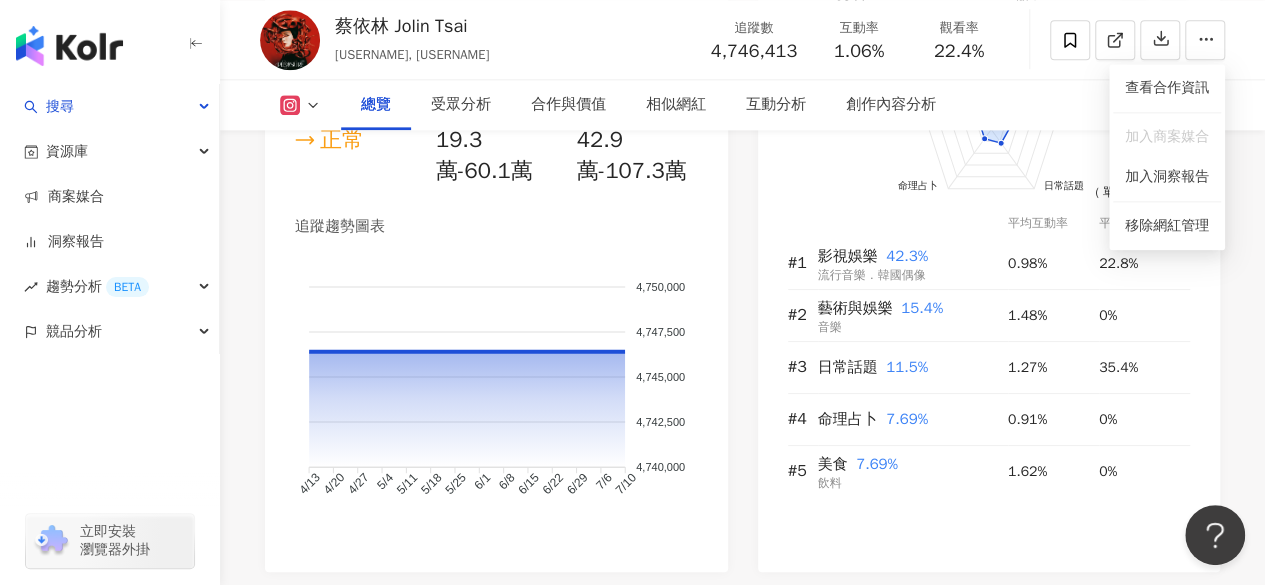 click on "總覽 受眾分析 合作與價值 相似網紅 互動分析 創作內容分析" at bounding box center [748, 105] 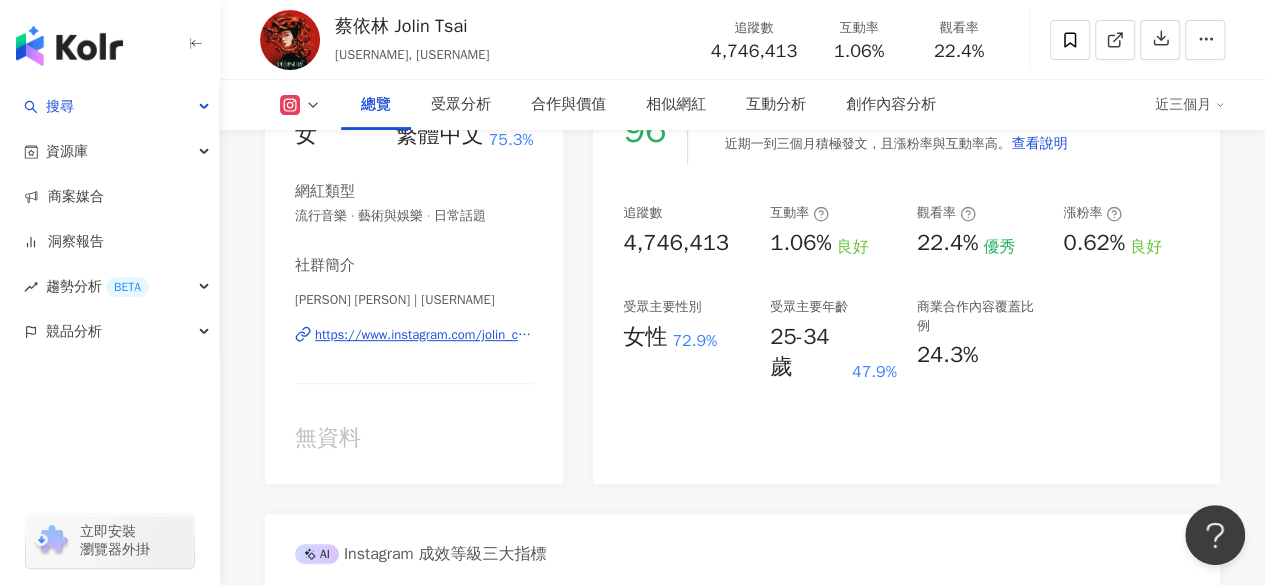 scroll, scrollTop: 91, scrollLeft: 0, axis: vertical 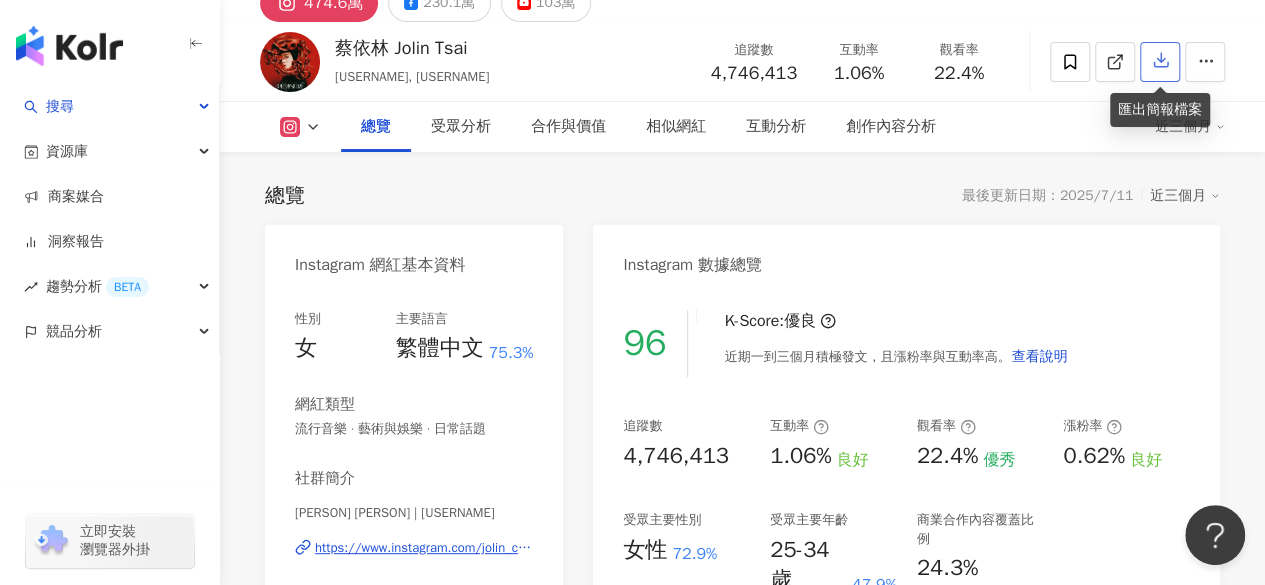 click at bounding box center (1160, 62) 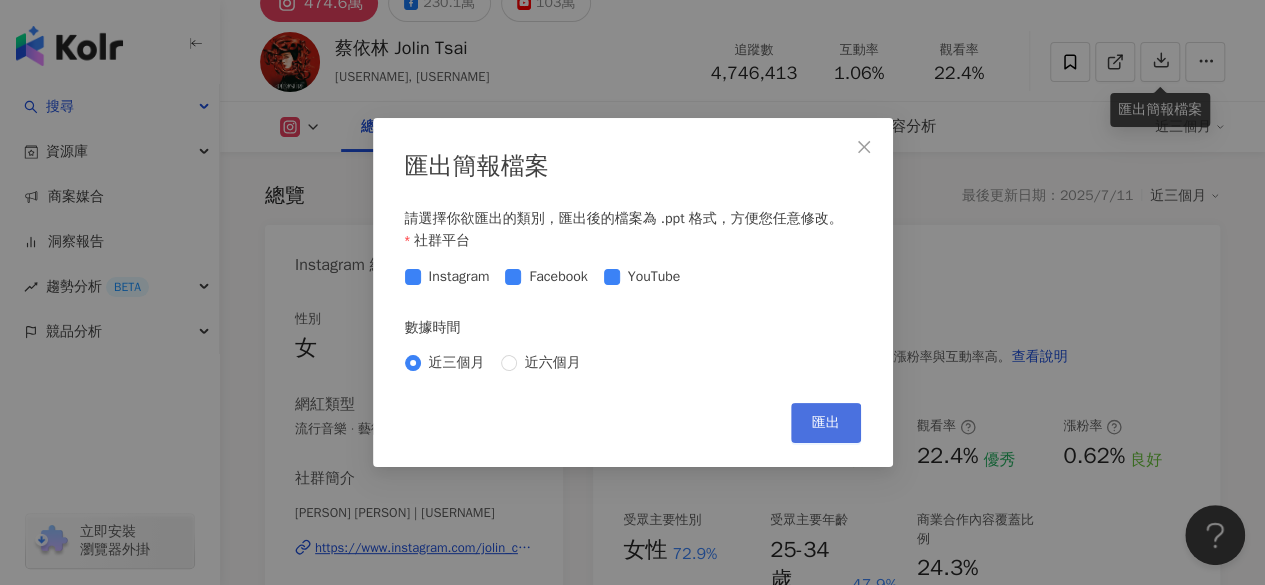 click on "匯出" at bounding box center (826, 423) 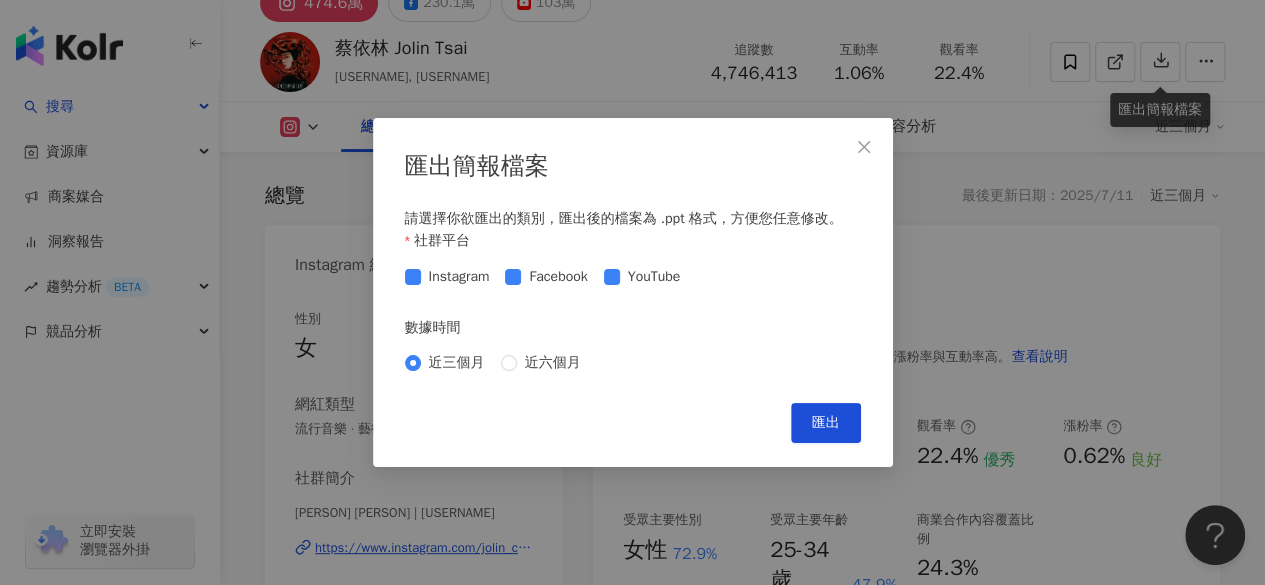 click at bounding box center (864, 147) 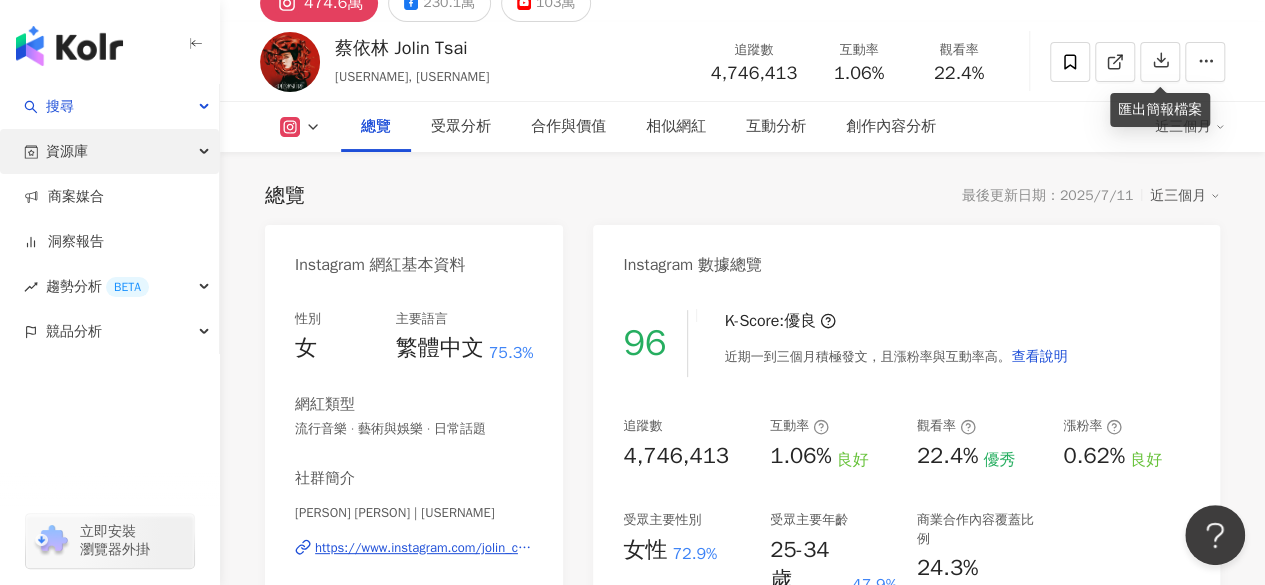 click on "資源庫" at bounding box center [67, 151] 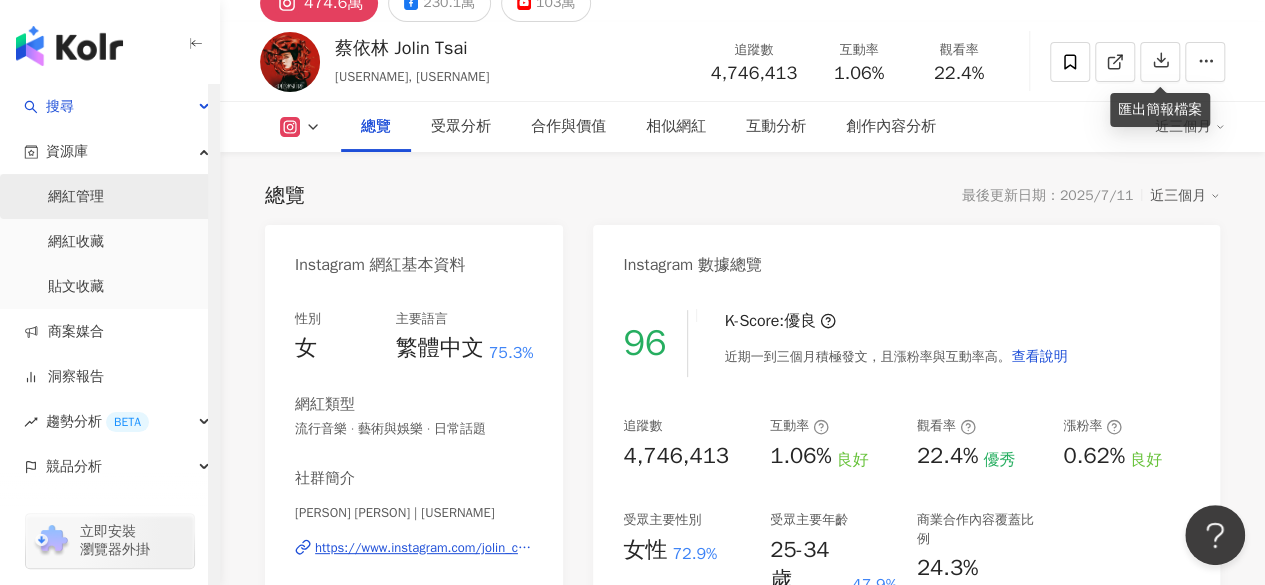 click on "網紅管理" at bounding box center (76, 197) 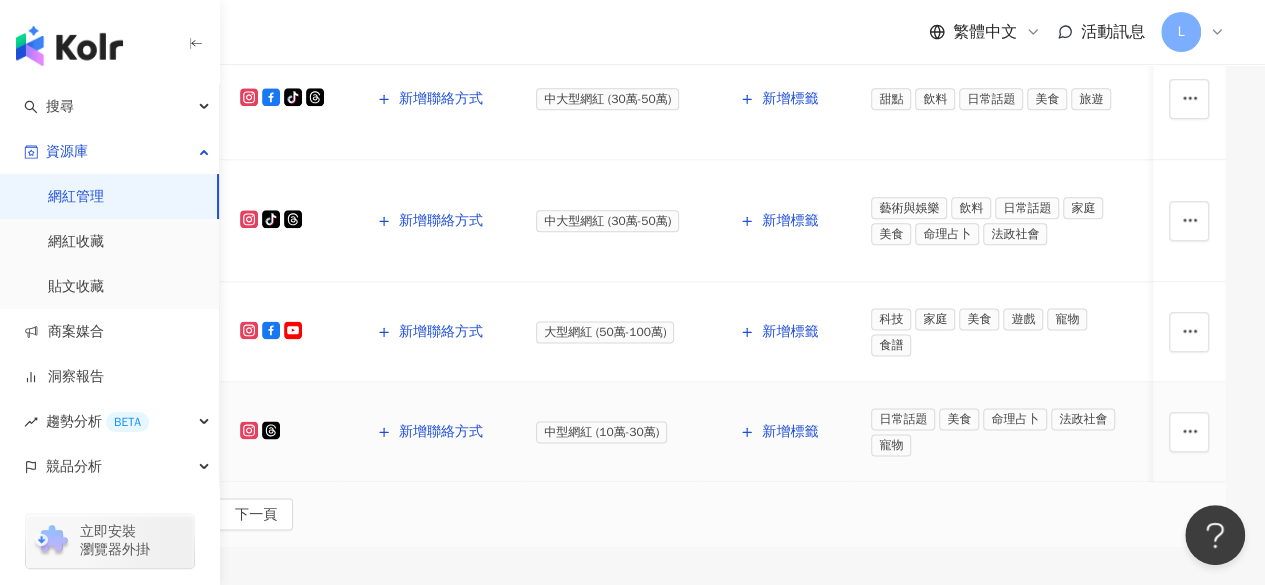 scroll, scrollTop: 1200, scrollLeft: 0, axis: vertical 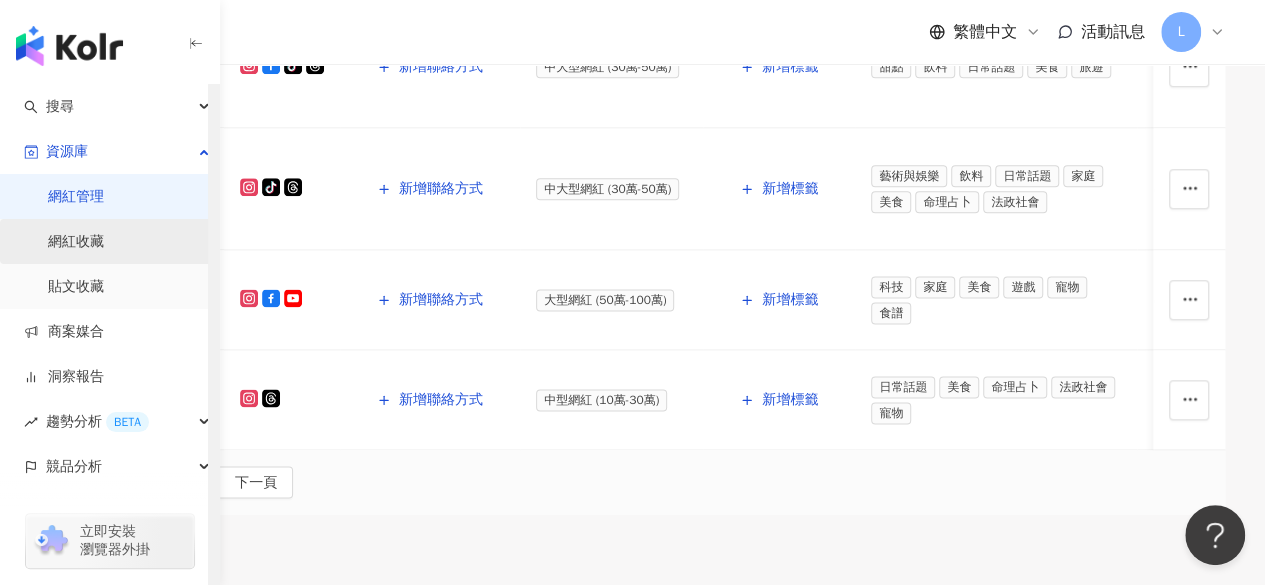 click on "網紅收藏" at bounding box center [76, 242] 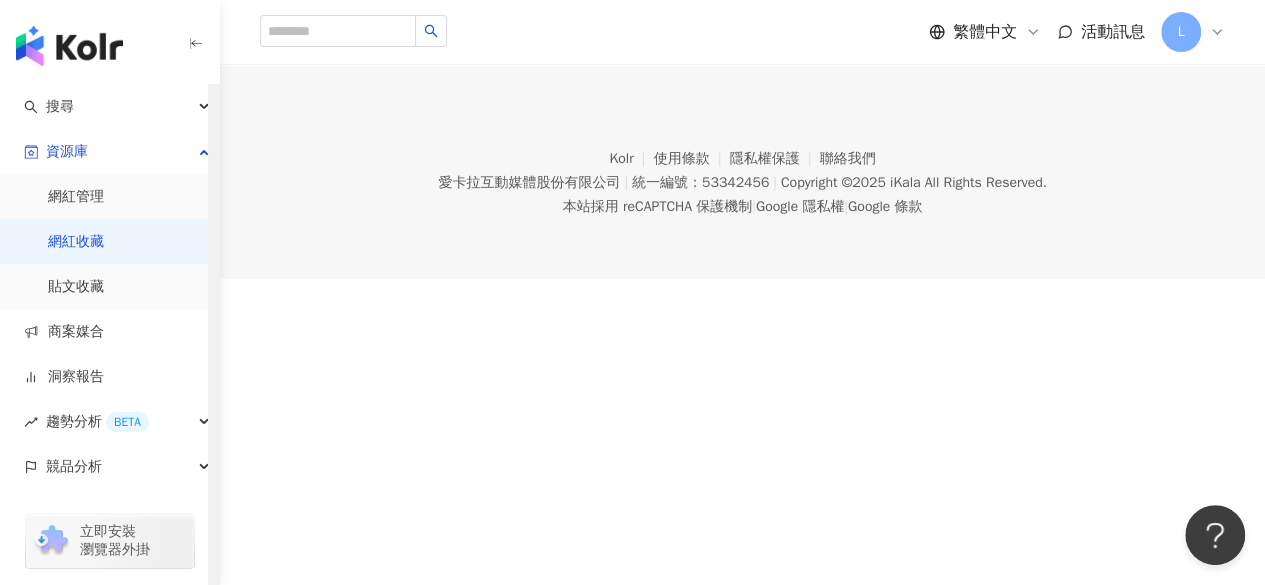 scroll, scrollTop: 200, scrollLeft: 0, axis: vertical 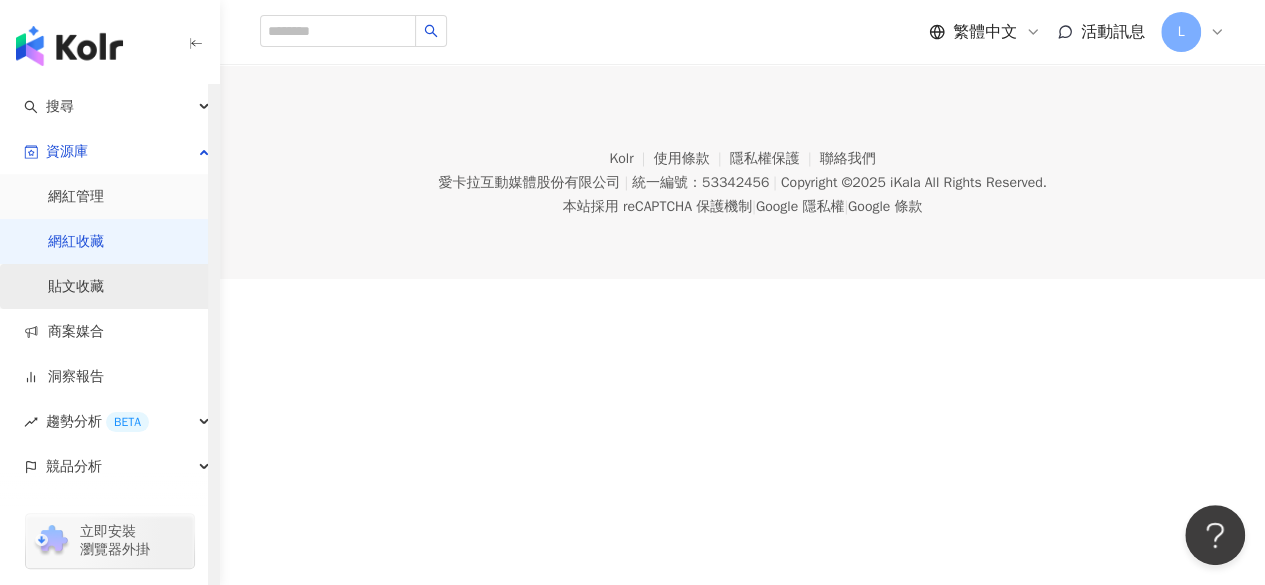 click on "貼文收藏" at bounding box center (76, 287) 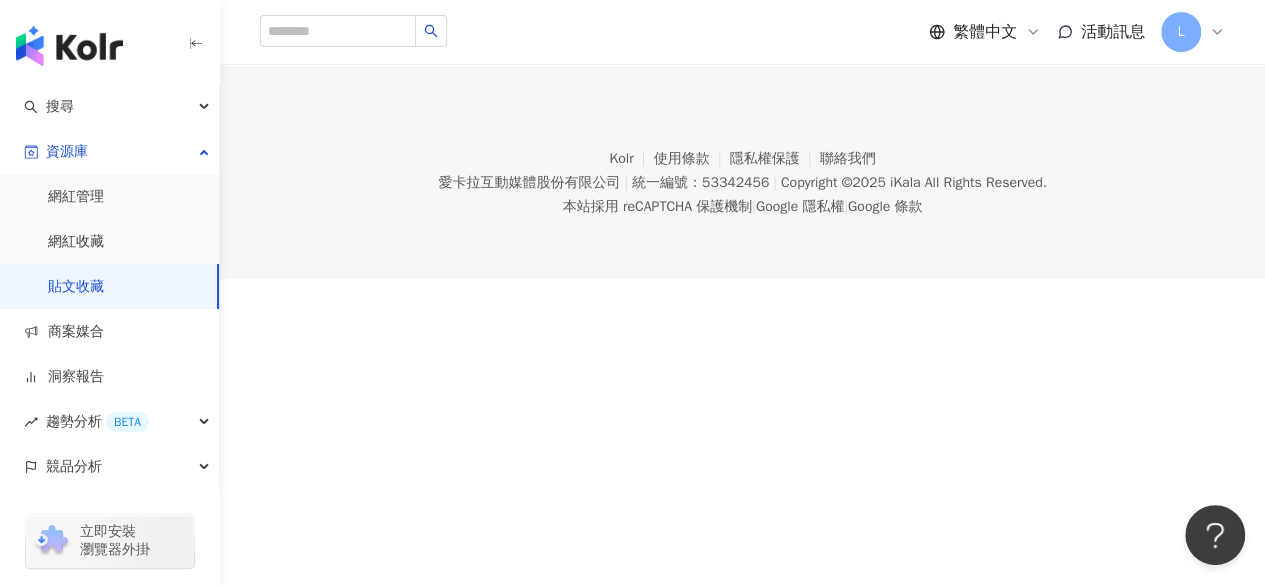 scroll, scrollTop: 202, scrollLeft: 0, axis: vertical 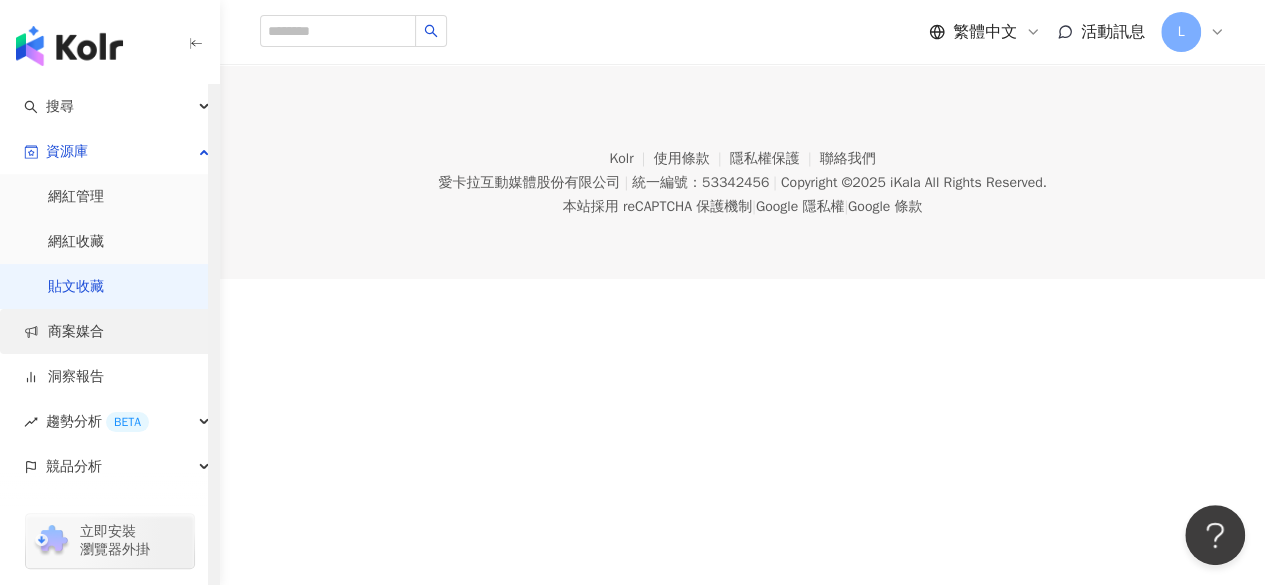 click on "商案媒合" at bounding box center (64, 332) 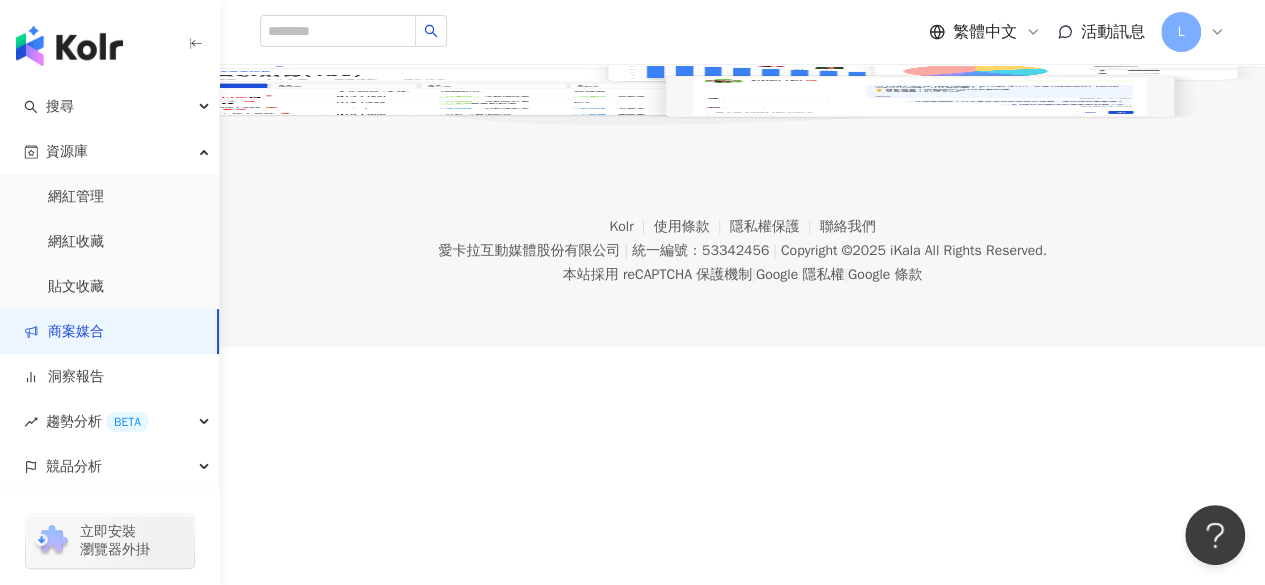 scroll, scrollTop: 0, scrollLeft: 0, axis: both 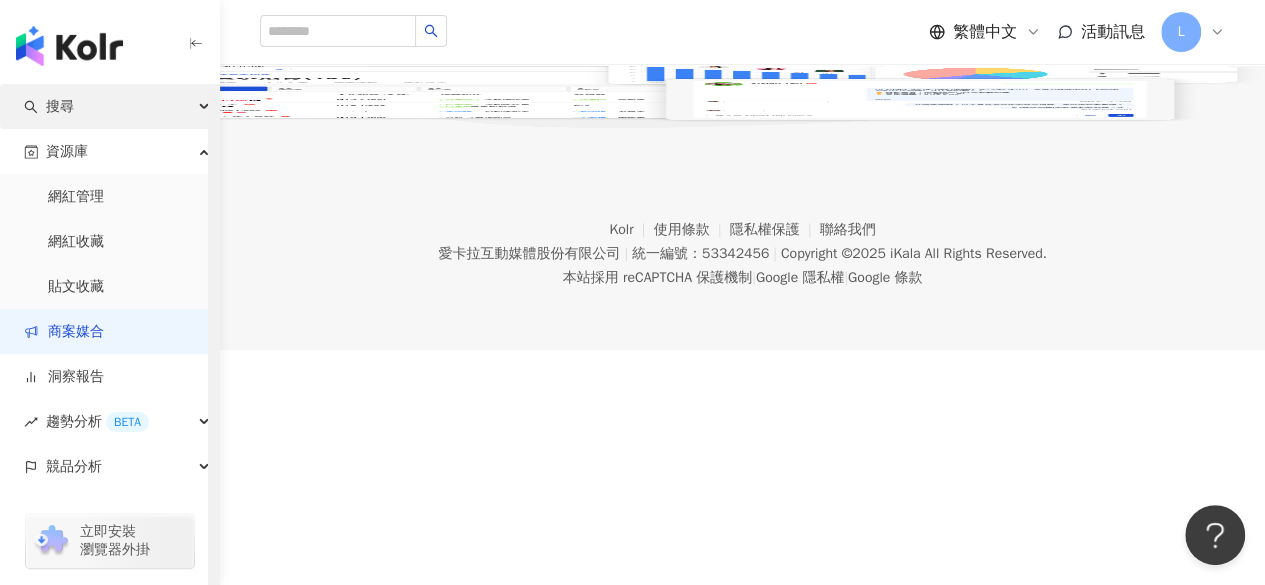 click on "搜尋" at bounding box center [109, 106] 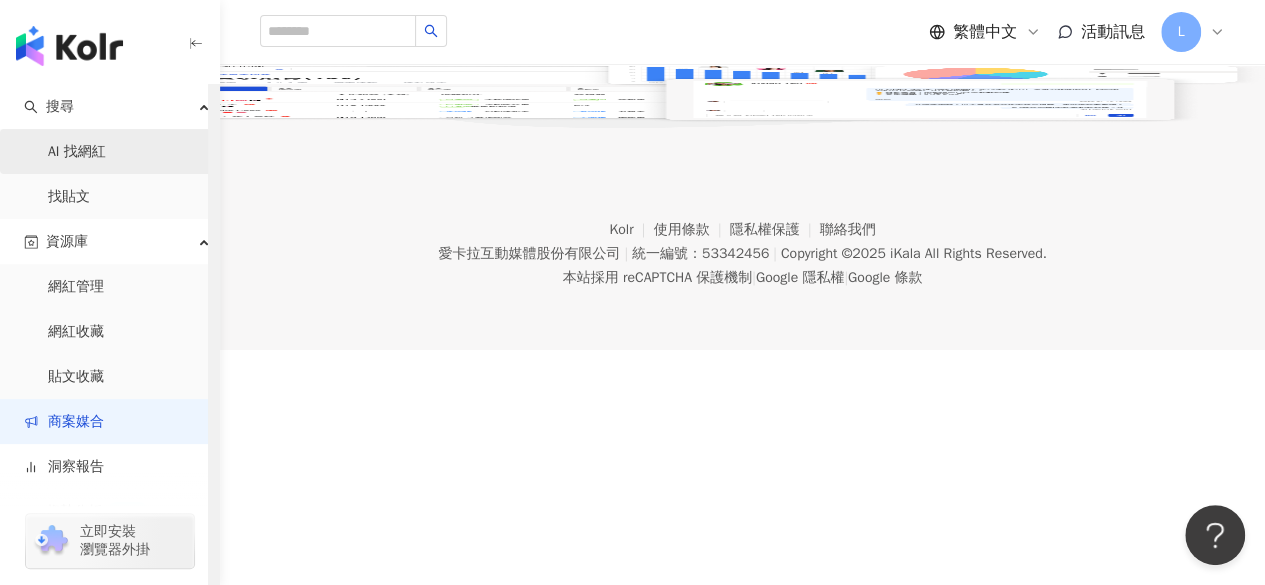 click on "AI 找網紅" at bounding box center (77, 152) 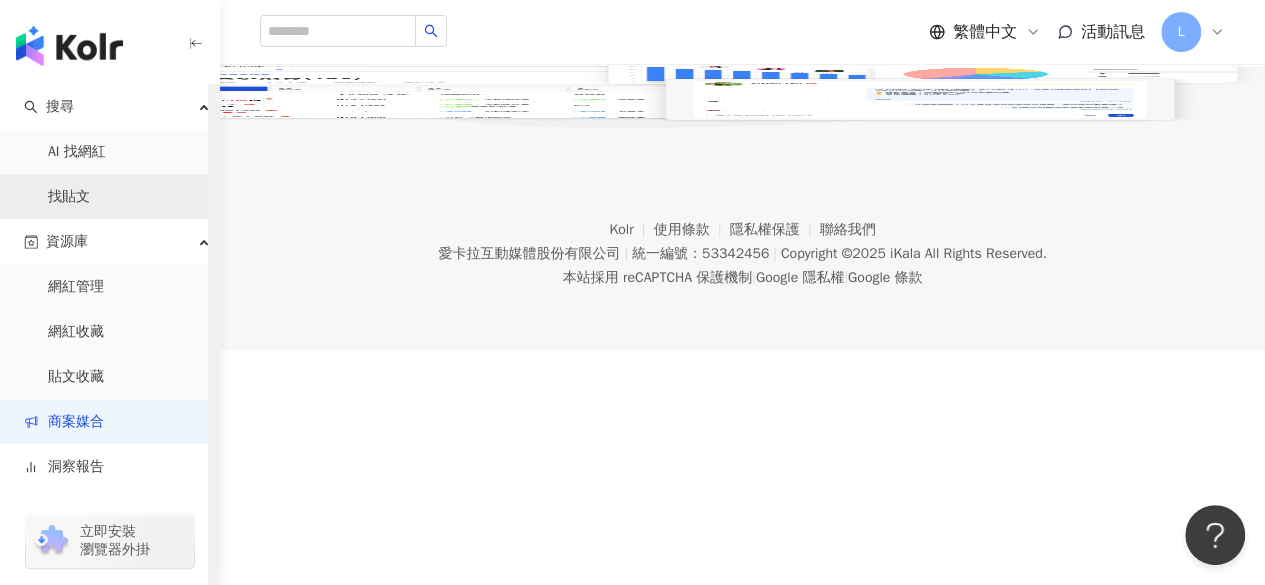 click on "找貼文" at bounding box center (69, 197) 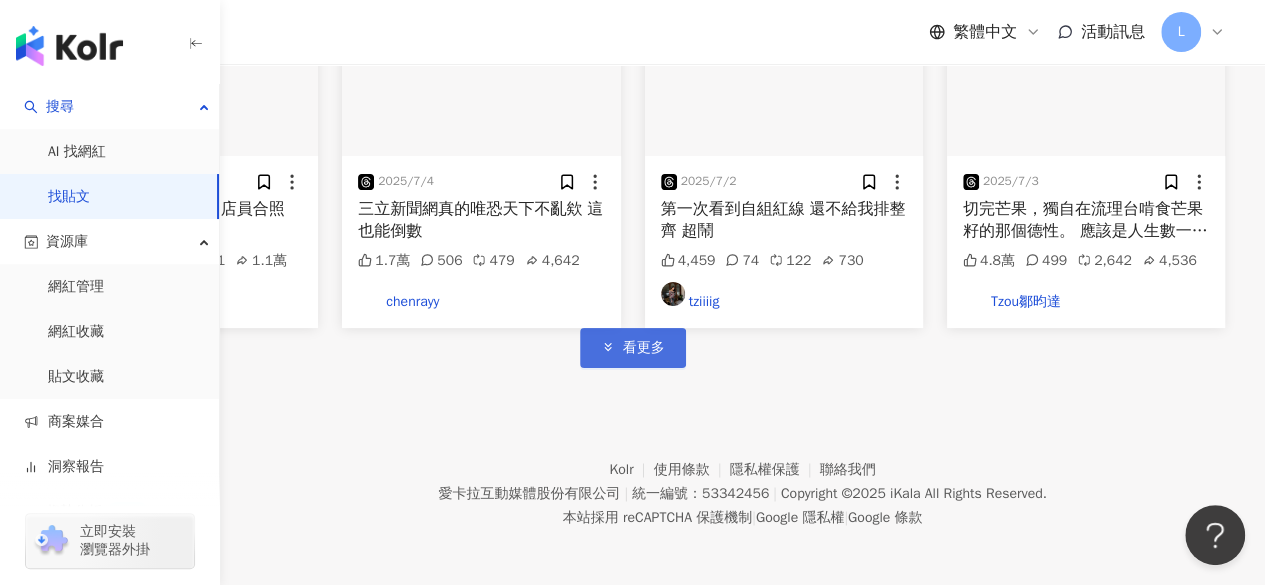 scroll, scrollTop: 1277, scrollLeft: 0, axis: vertical 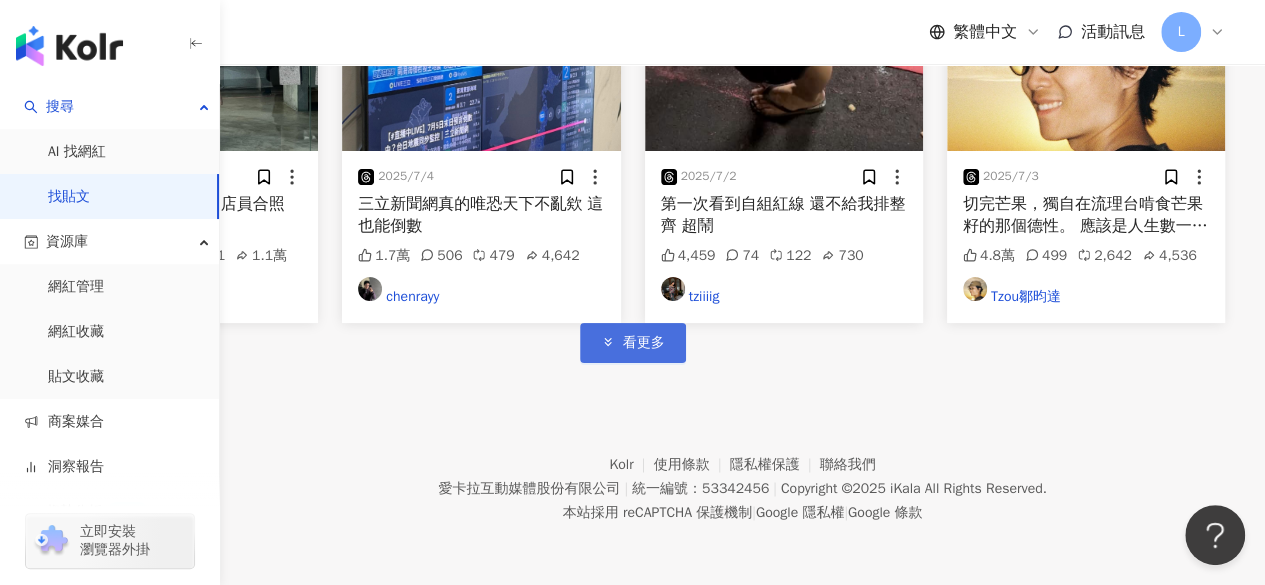 click on "看更多" at bounding box center (644, 343) 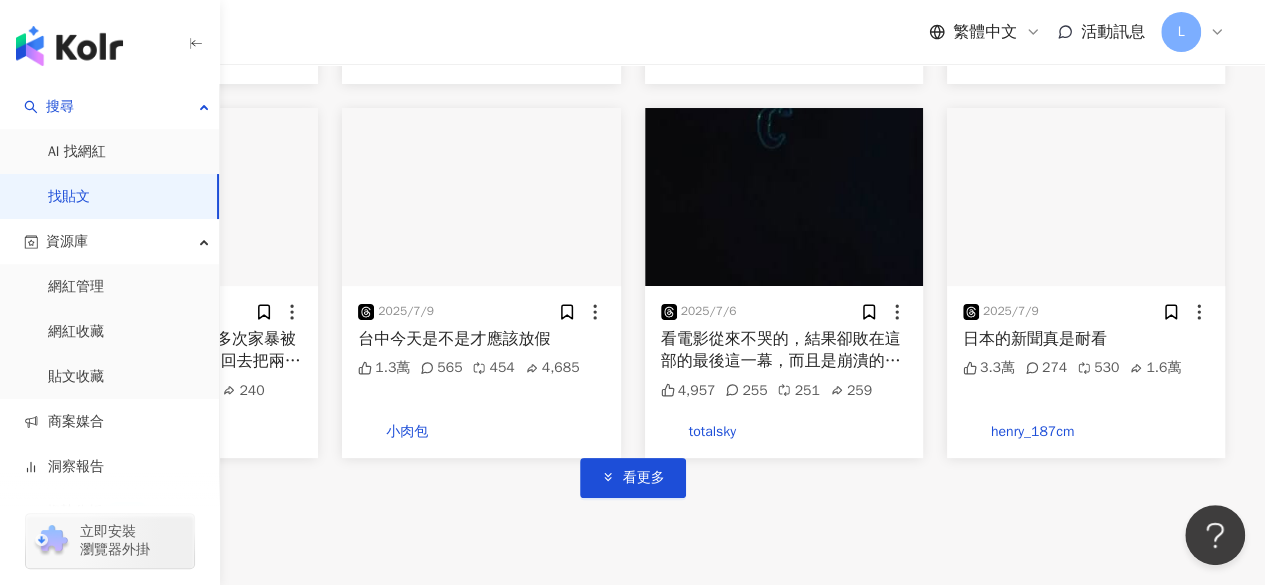scroll, scrollTop: 2377, scrollLeft: 0, axis: vertical 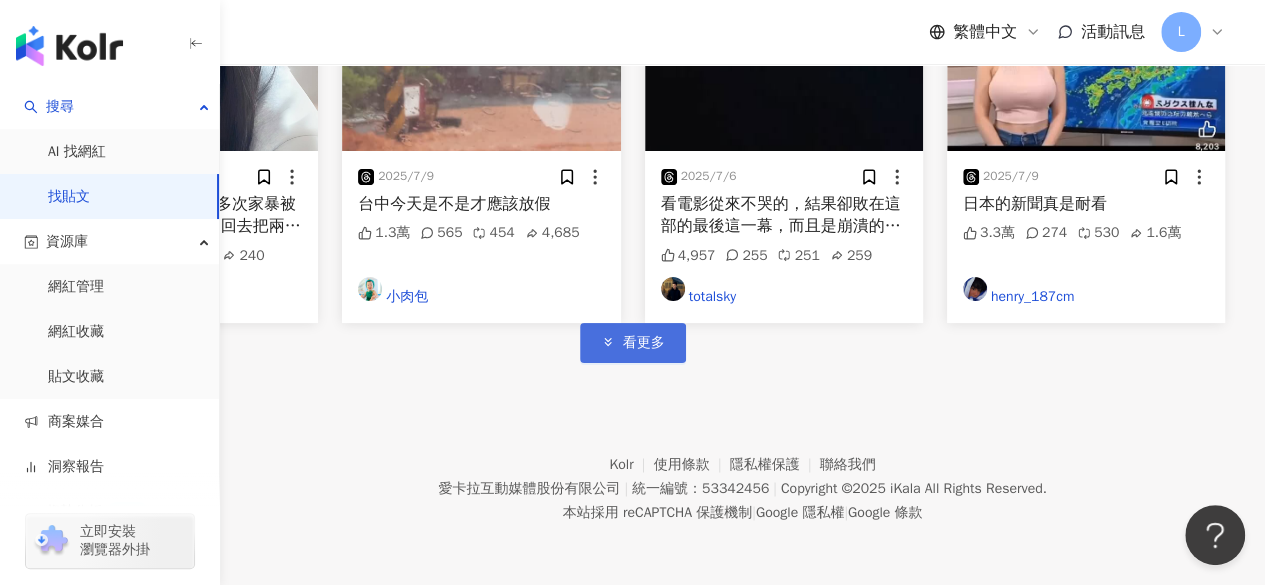 click on "看更多" at bounding box center (633, 343) 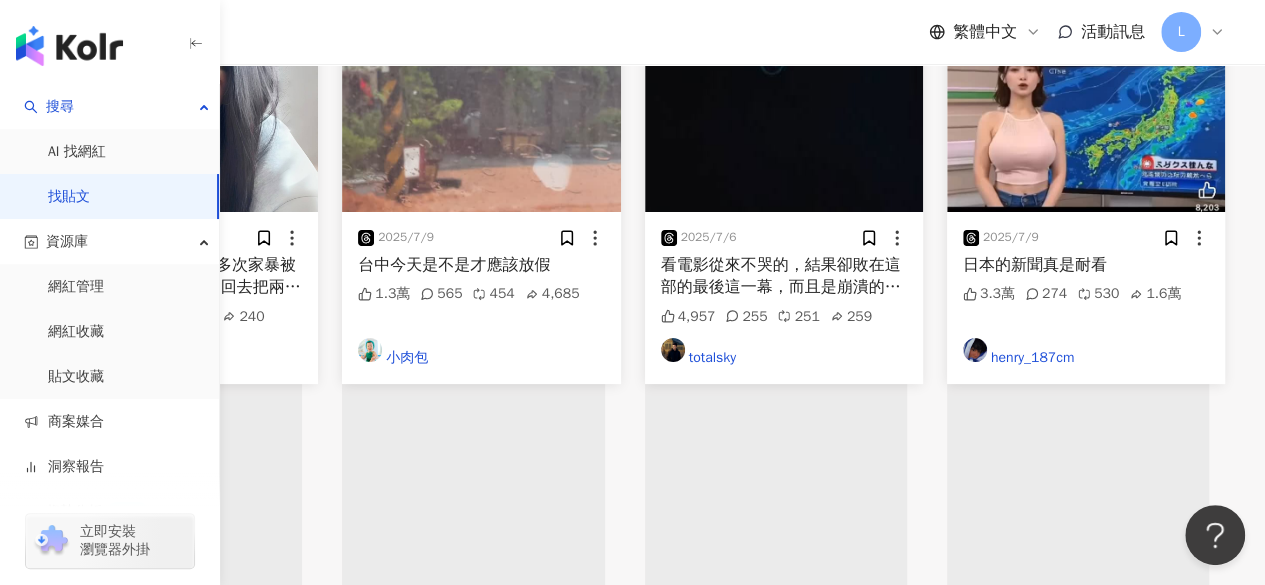scroll, scrollTop: 2277, scrollLeft: 0, axis: vertical 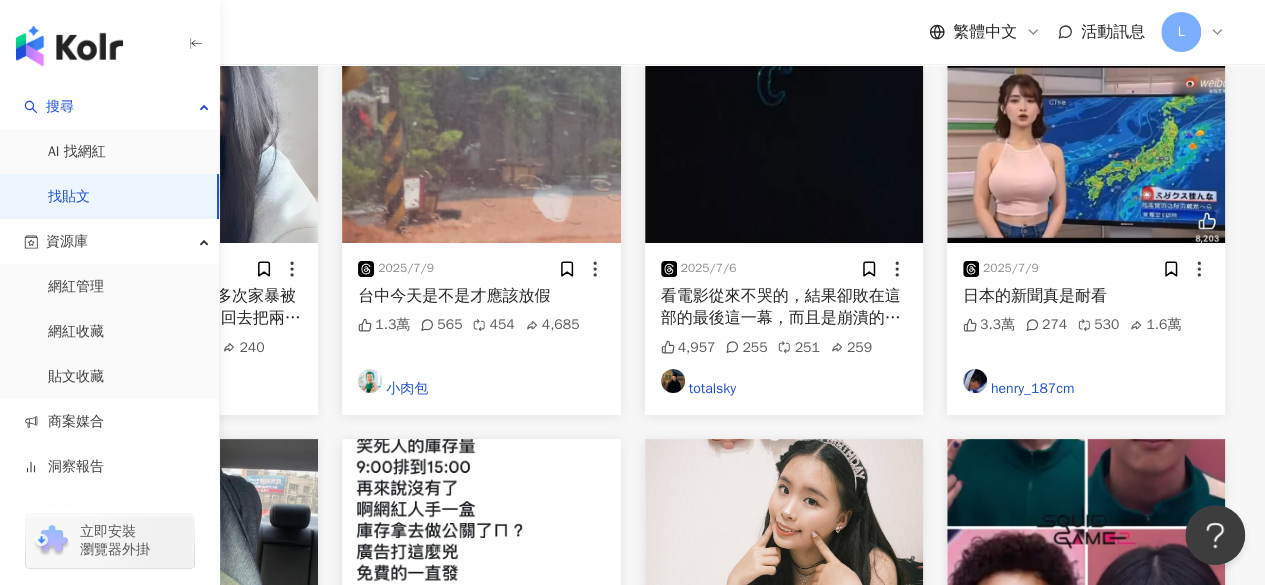 click at bounding box center (481, 154) 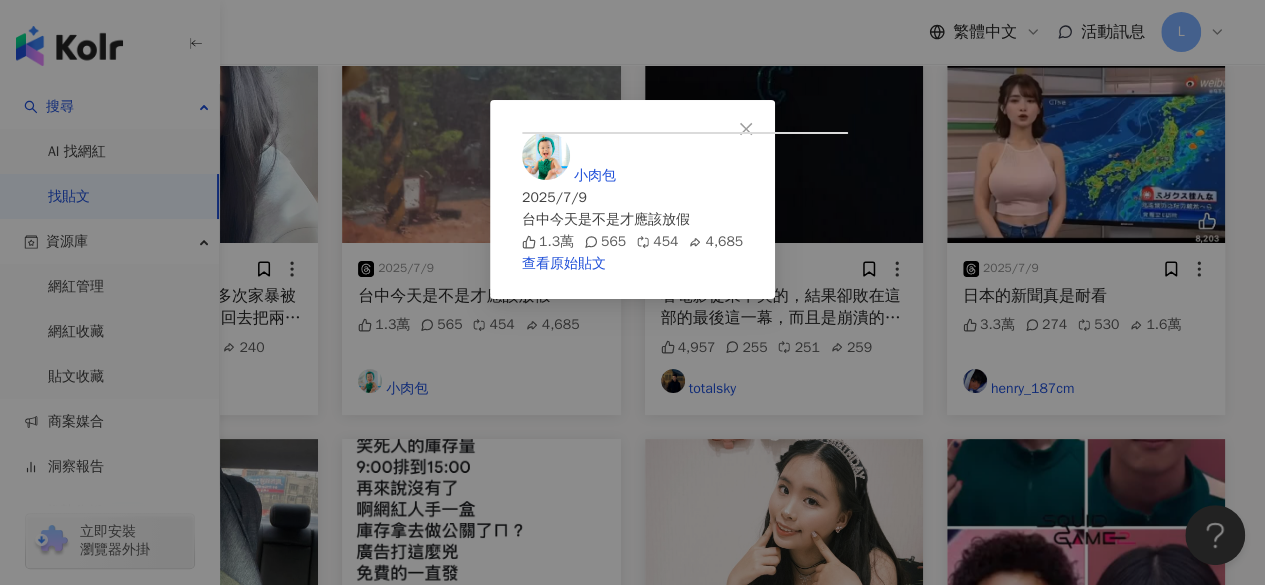 scroll, scrollTop: 100, scrollLeft: 0, axis: vertical 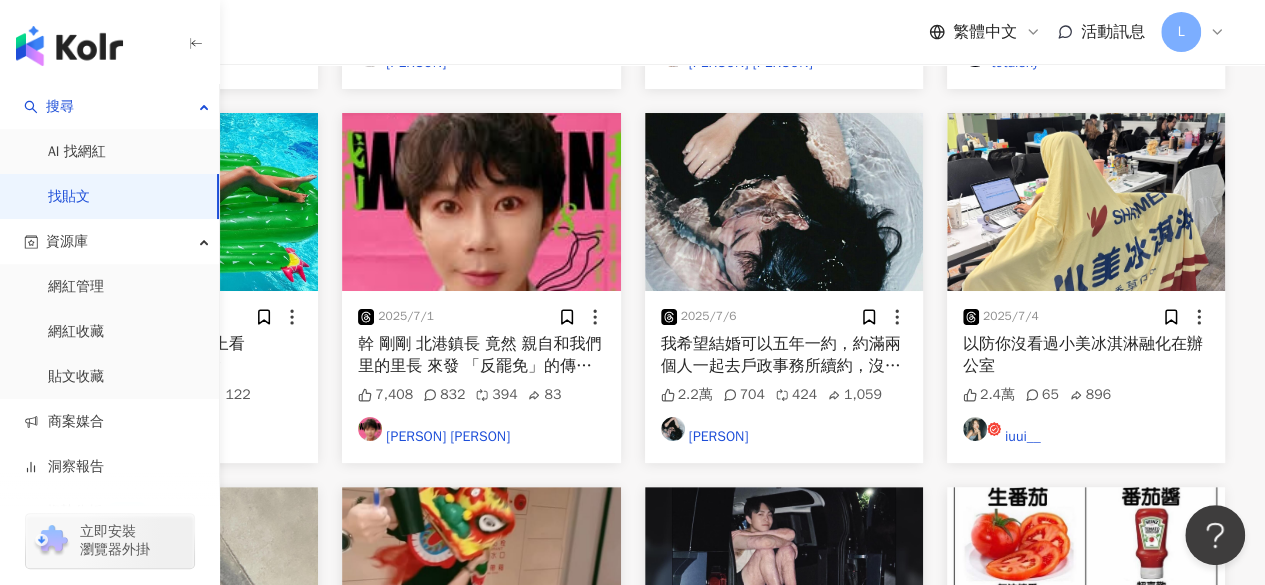 click at bounding box center [784, 202] 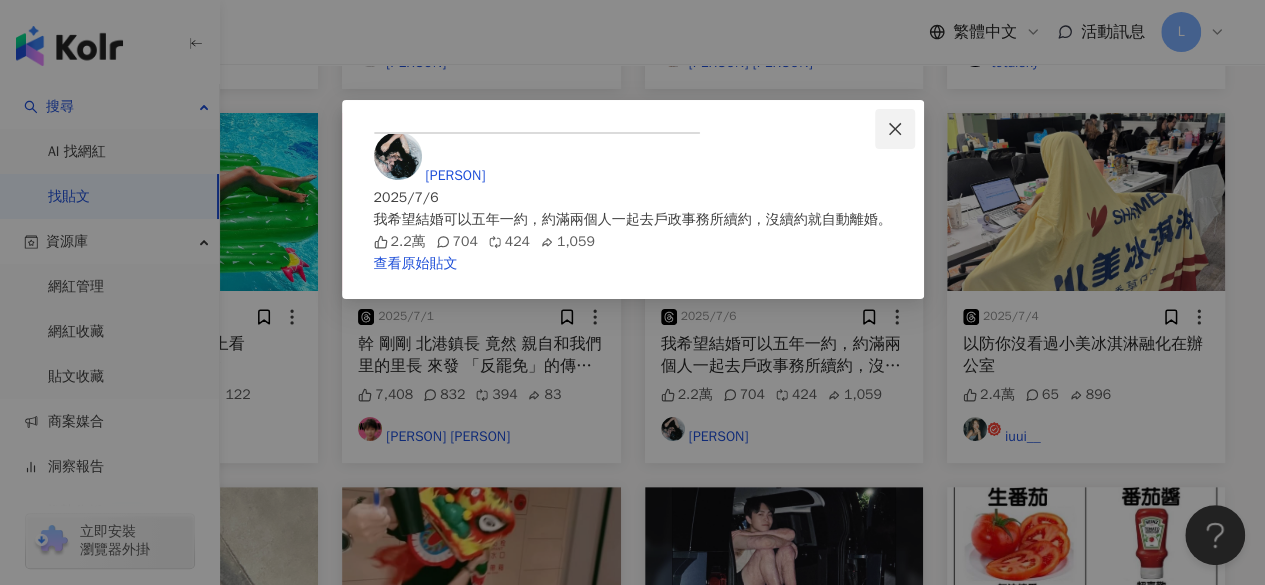 click 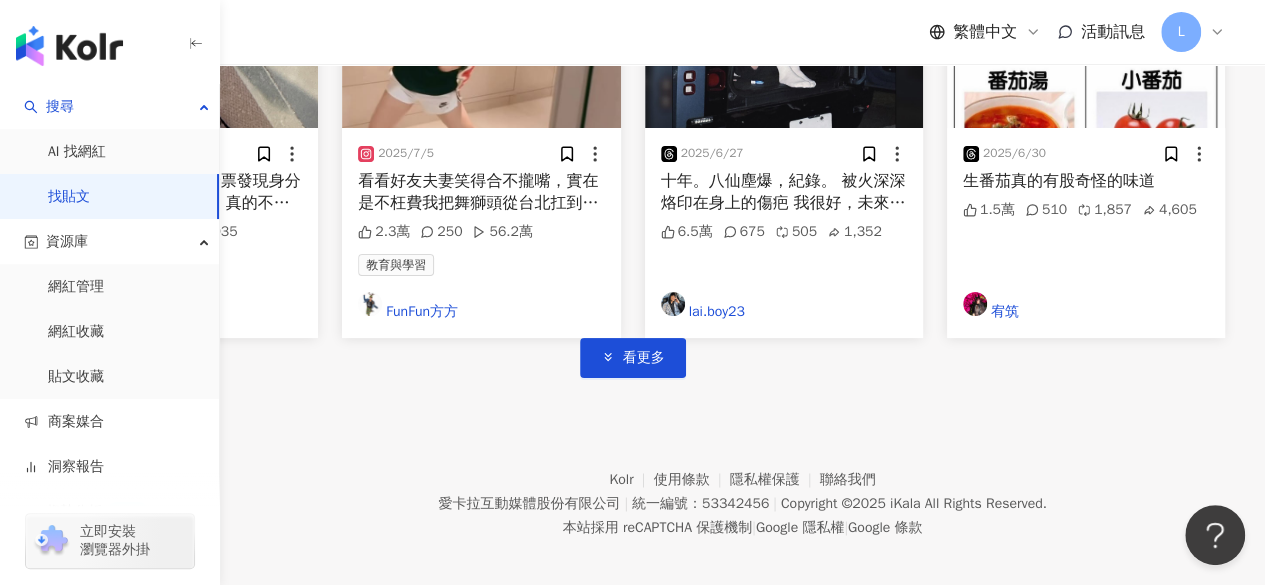 scroll, scrollTop: 3472, scrollLeft: 0, axis: vertical 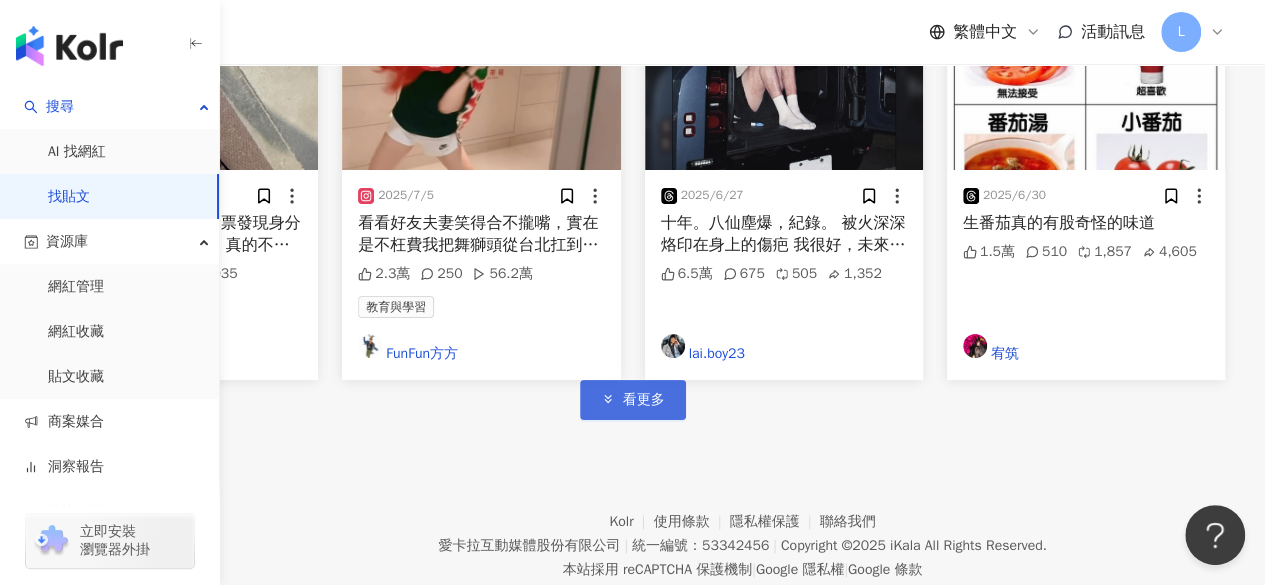 click on "看更多" at bounding box center (633, 400) 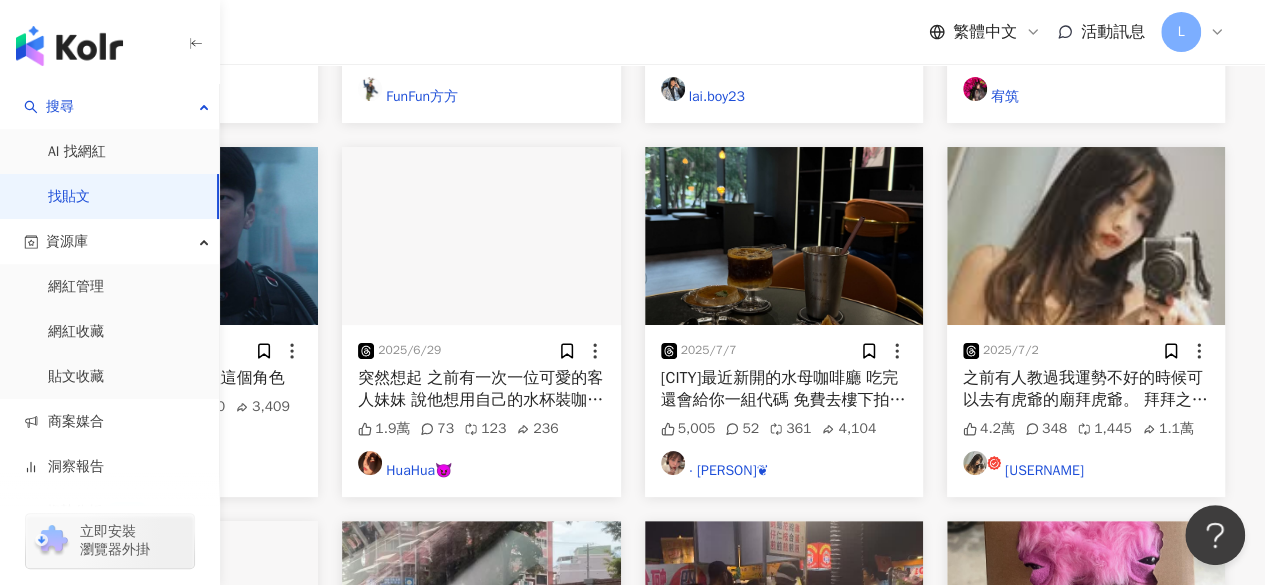 scroll, scrollTop: 3772, scrollLeft: 0, axis: vertical 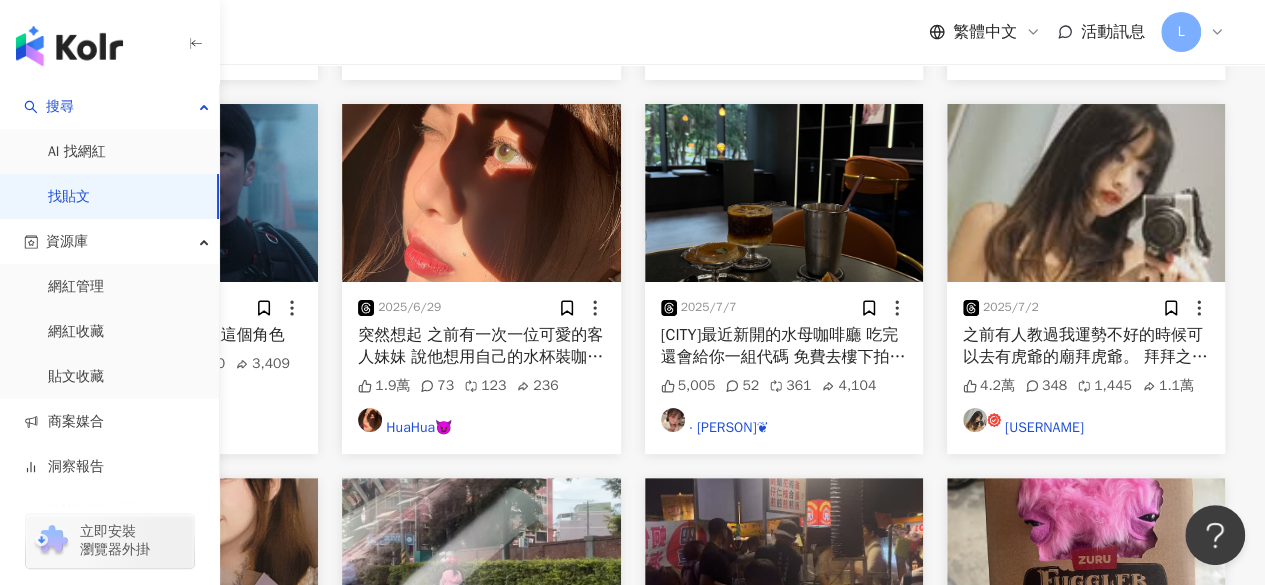 click at bounding box center [179, 193] 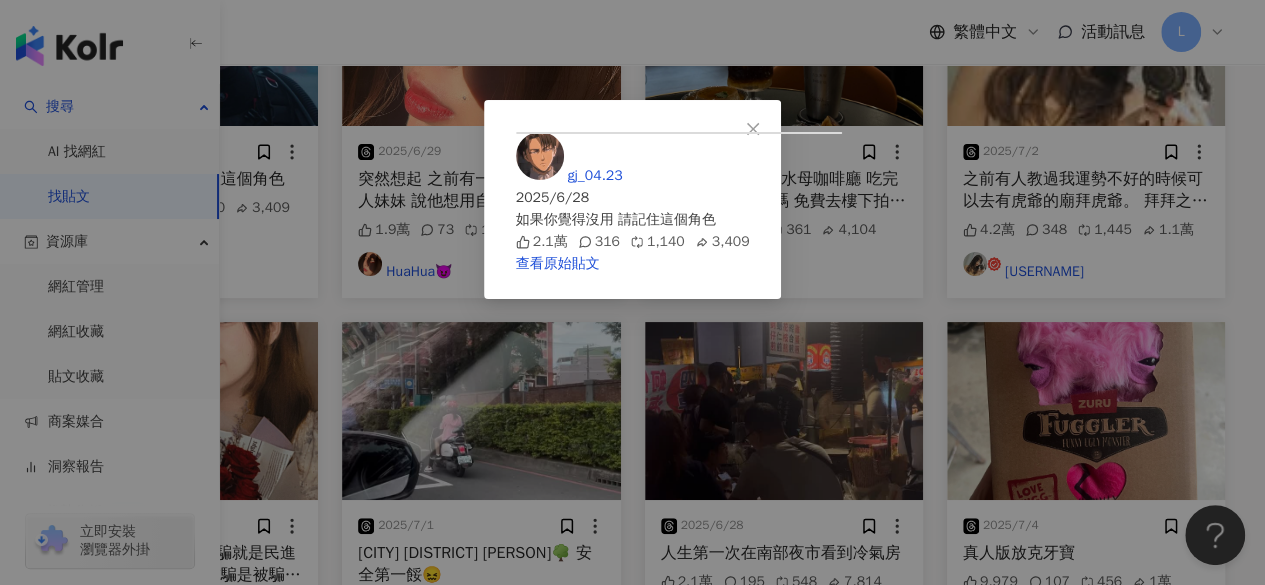 scroll, scrollTop: 3972, scrollLeft: 0, axis: vertical 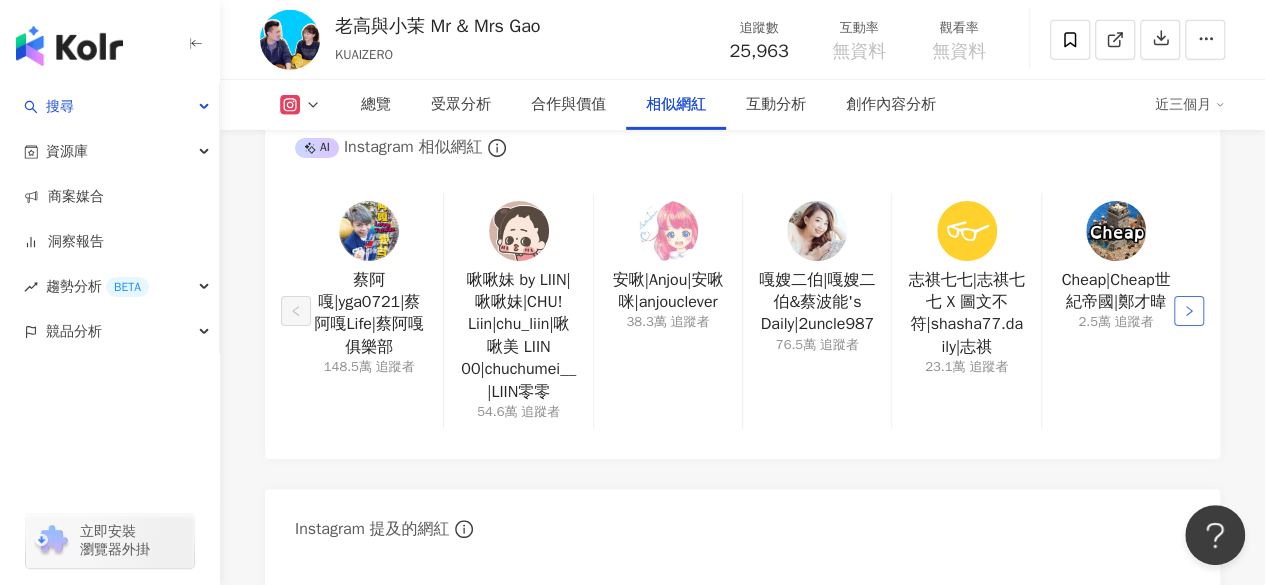 click at bounding box center [1189, 311] 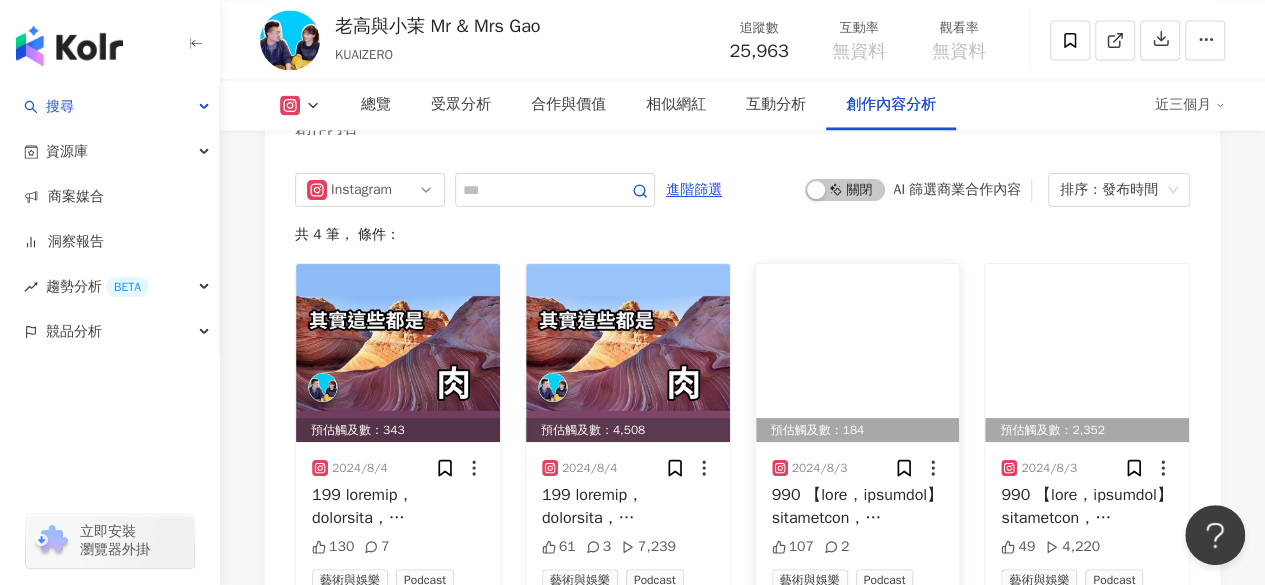 scroll, scrollTop: 5780, scrollLeft: 0, axis: vertical 